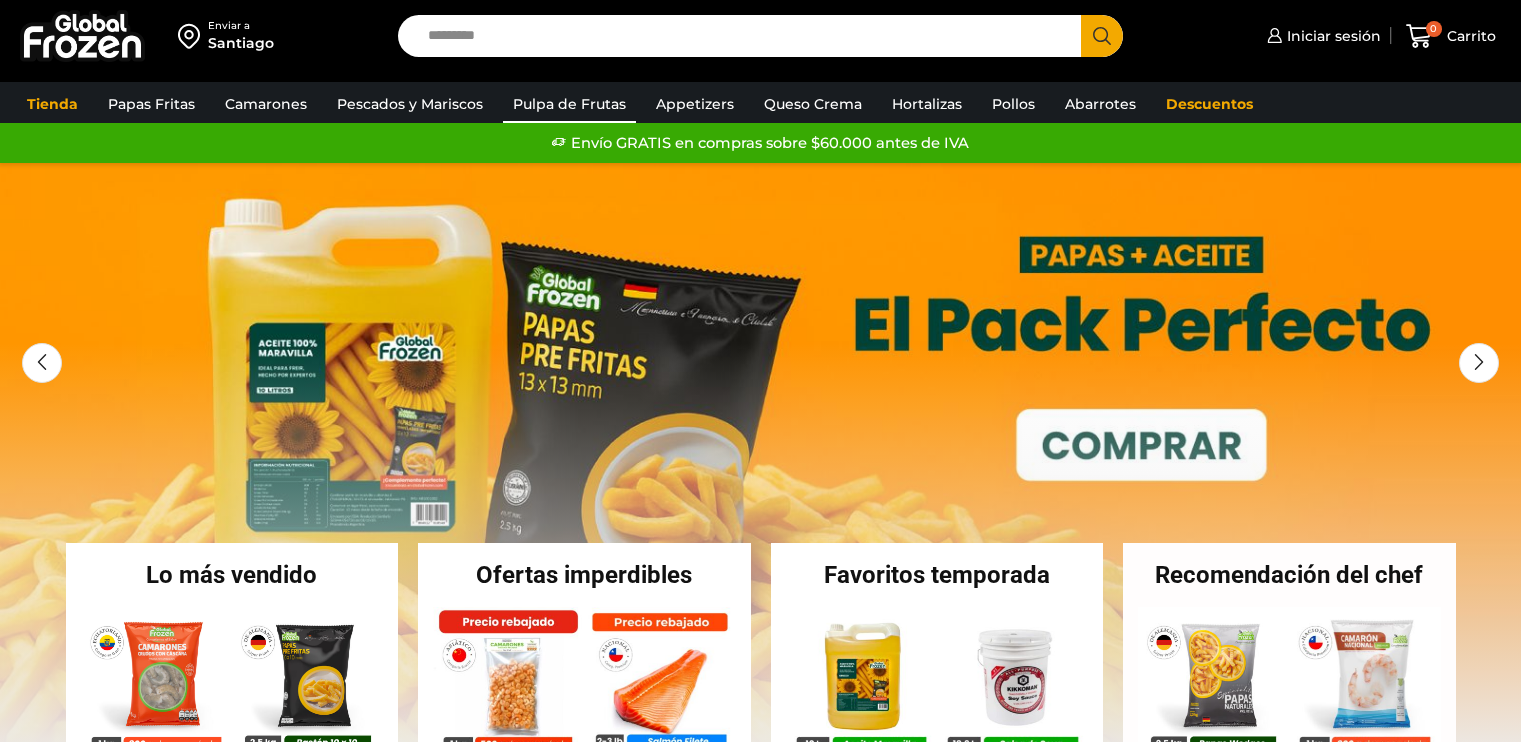 scroll, scrollTop: 0, scrollLeft: 0, axis: both 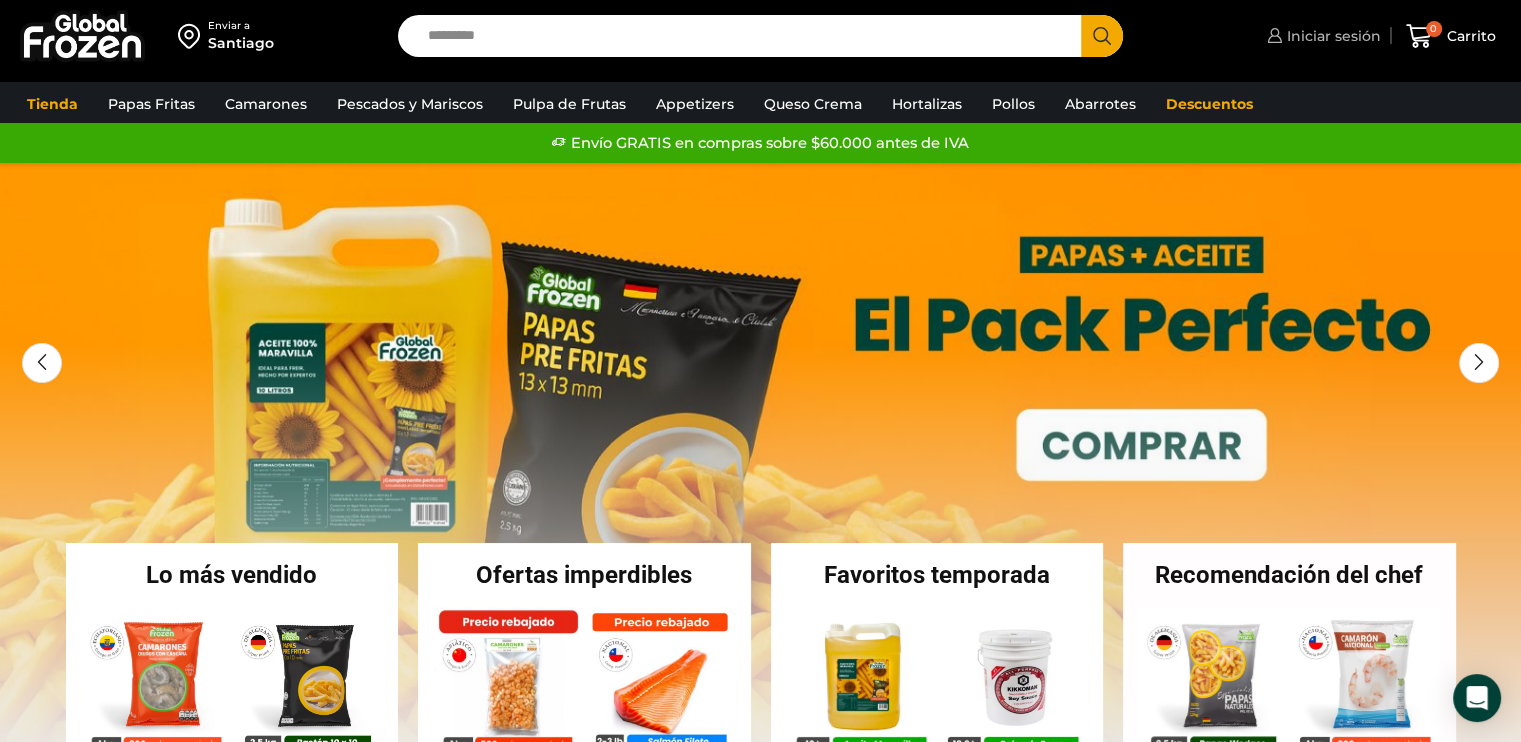 click on "Iniciar sesión" at bounding box center (1331, 36) 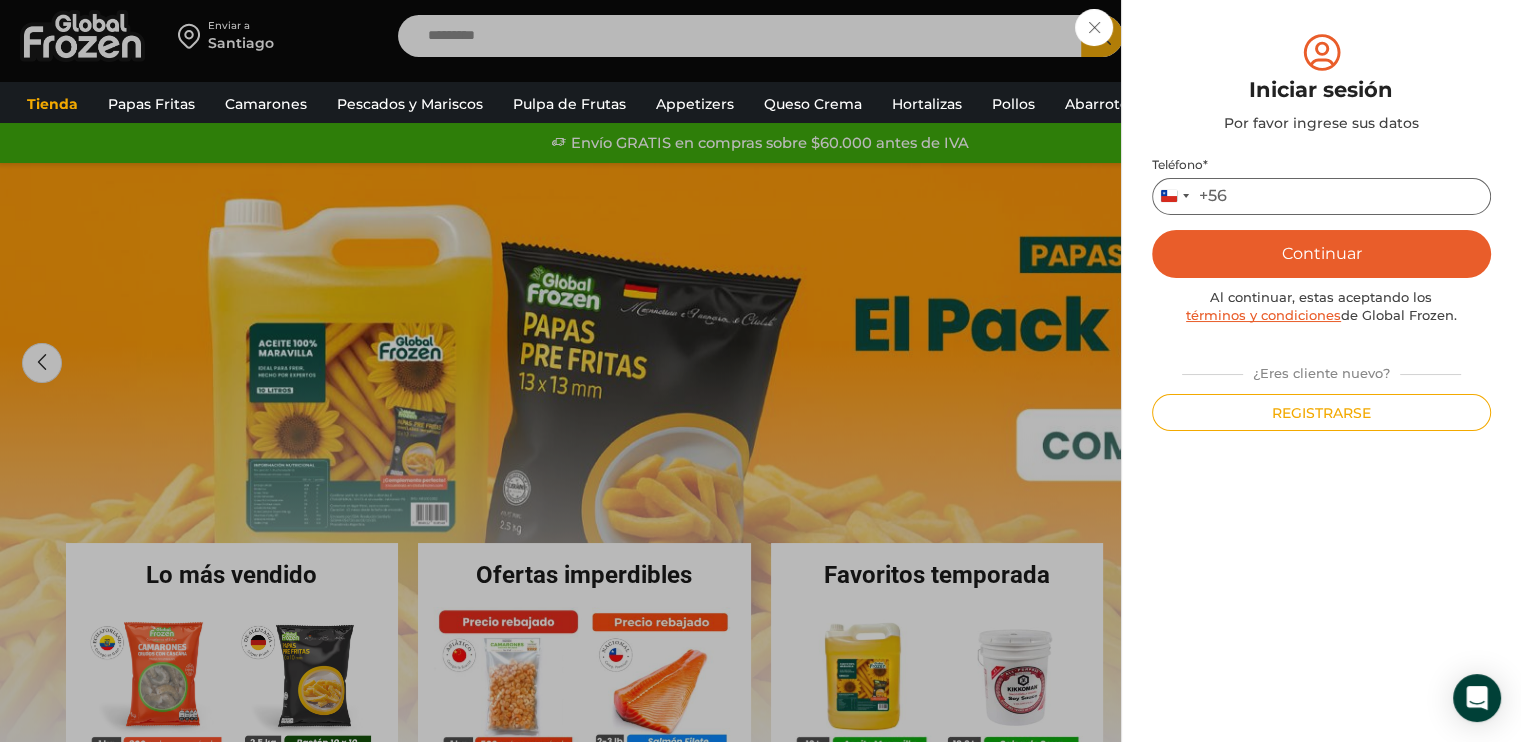 click on "Teléfono
*" at bounding box center [1321, 196] 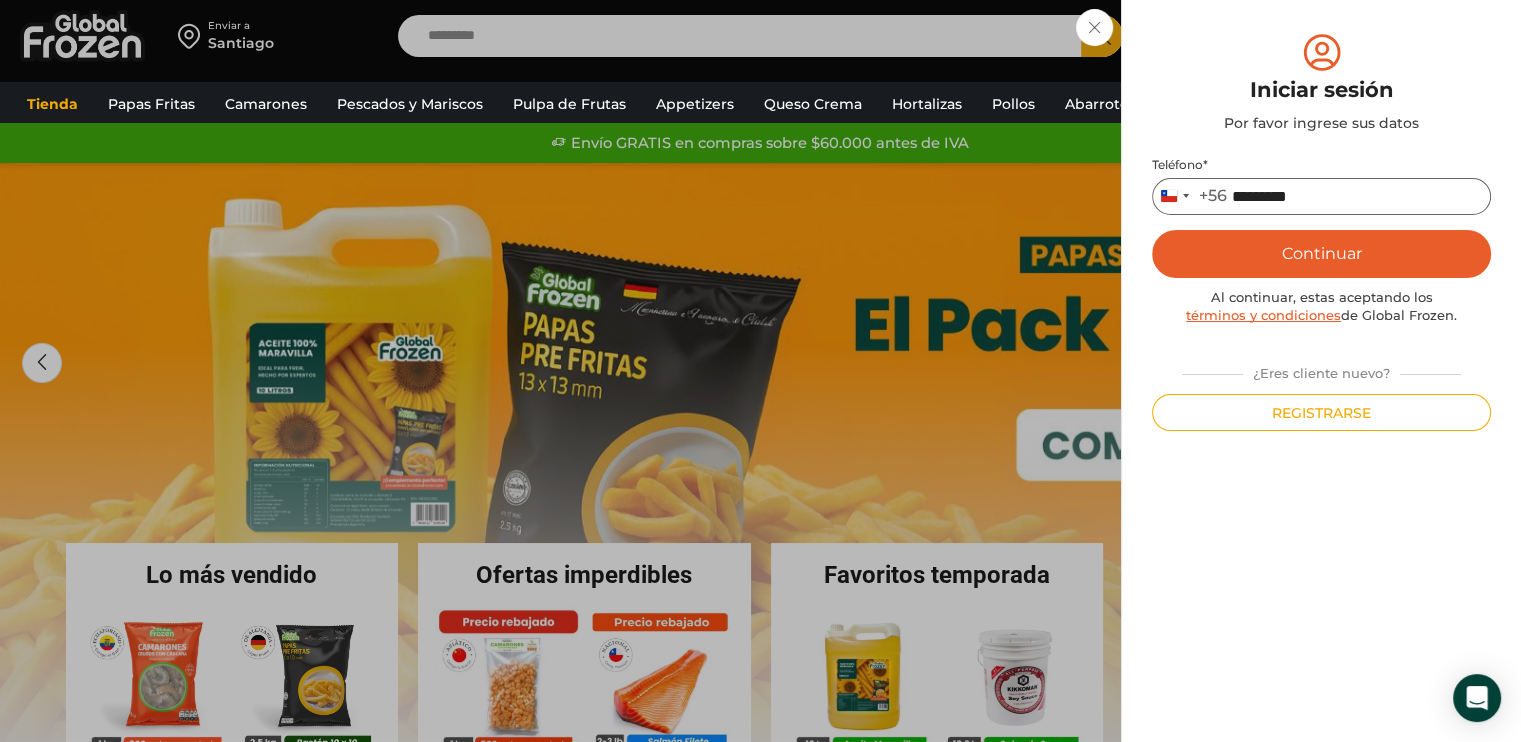 type on "*********" 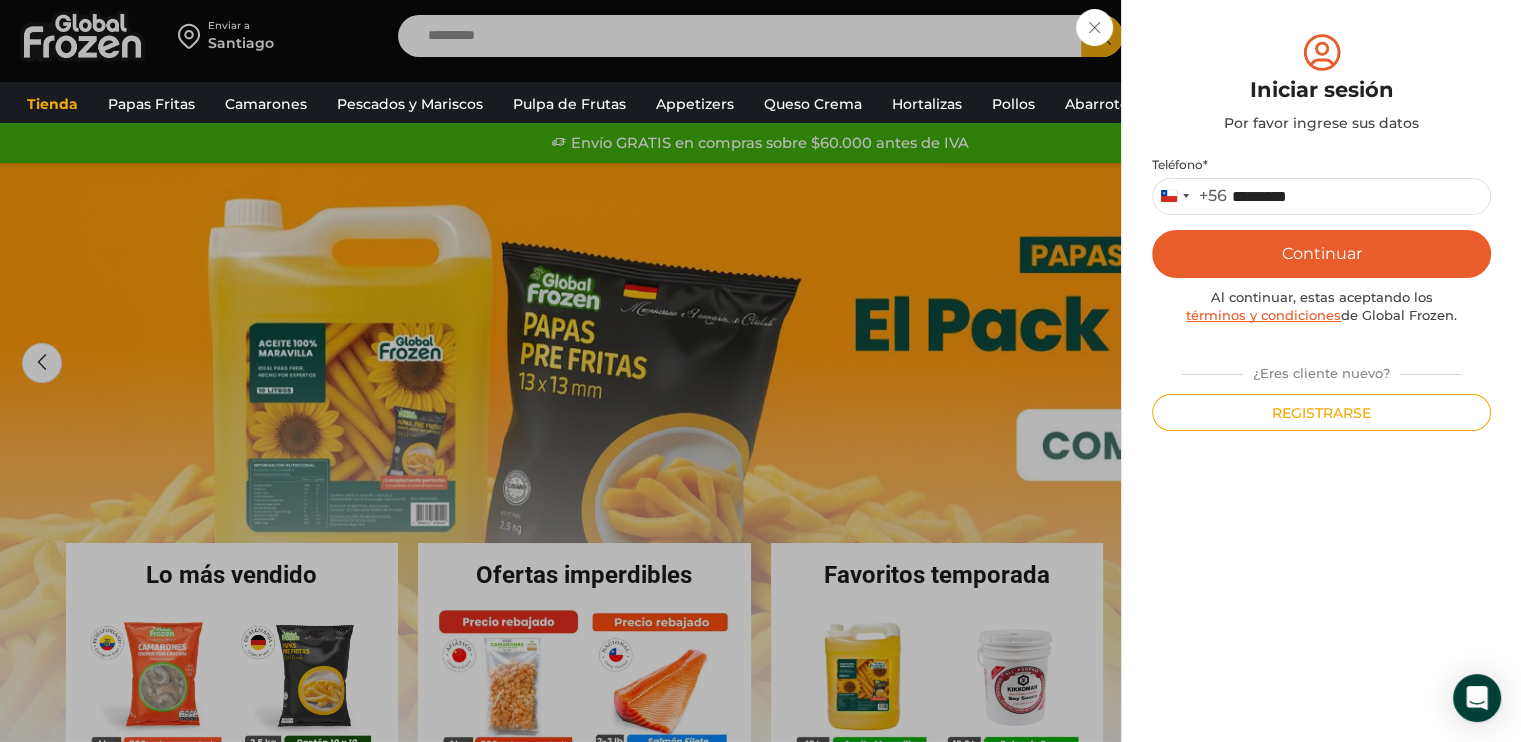 click on "Continuar" at bounding box center (1321, 254) 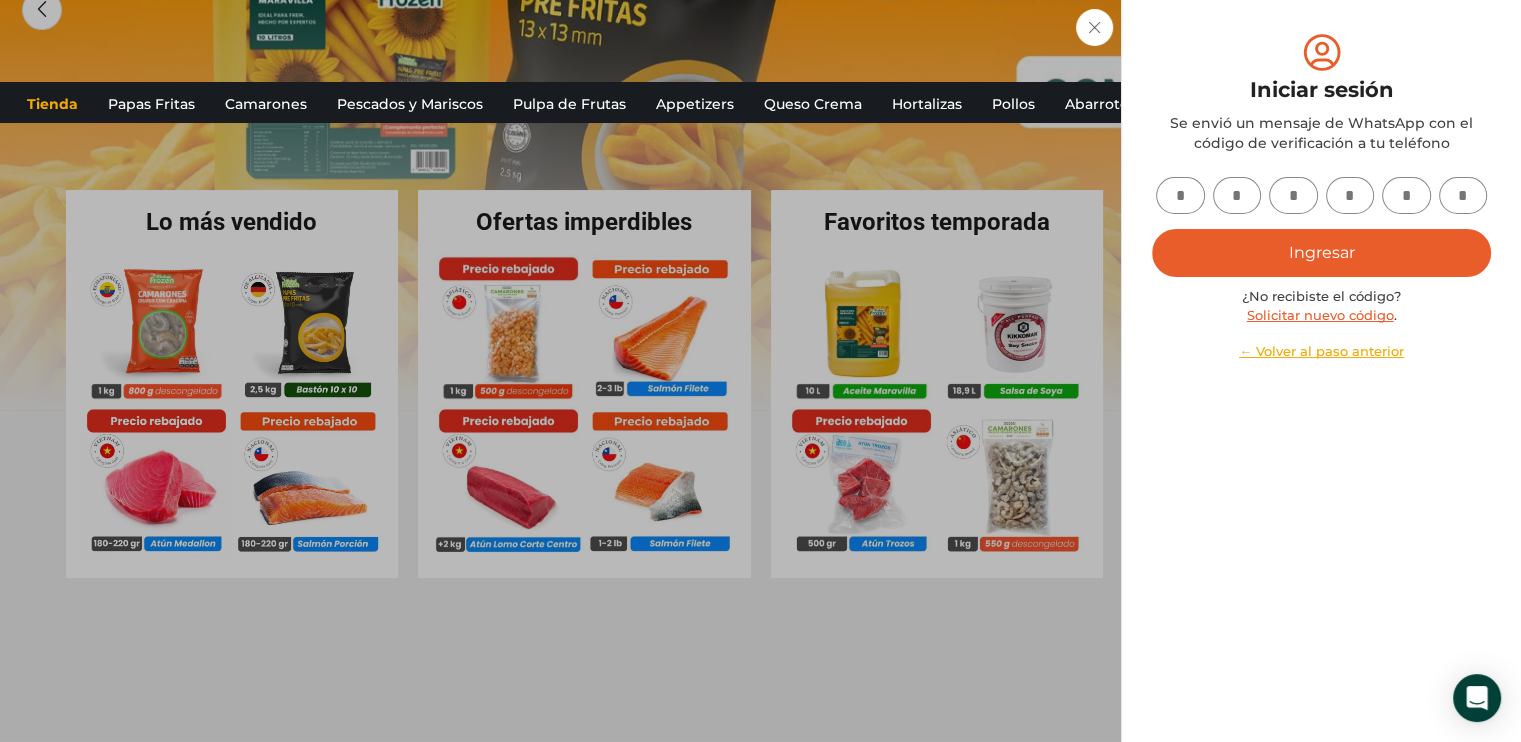 scroll, scrollTop: 400, scrollLeft: 0, axis: vertical 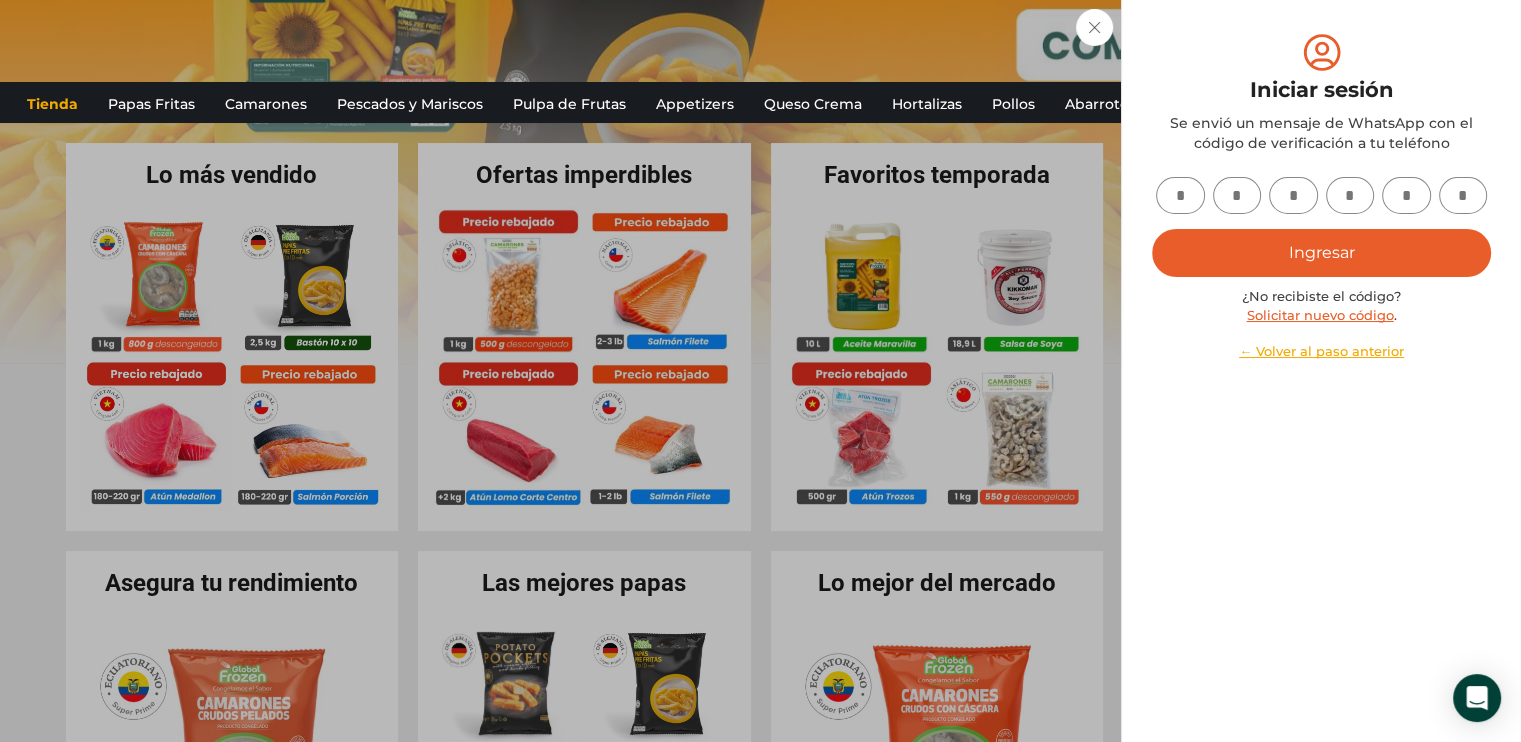click at bounding box center (1180, 195) 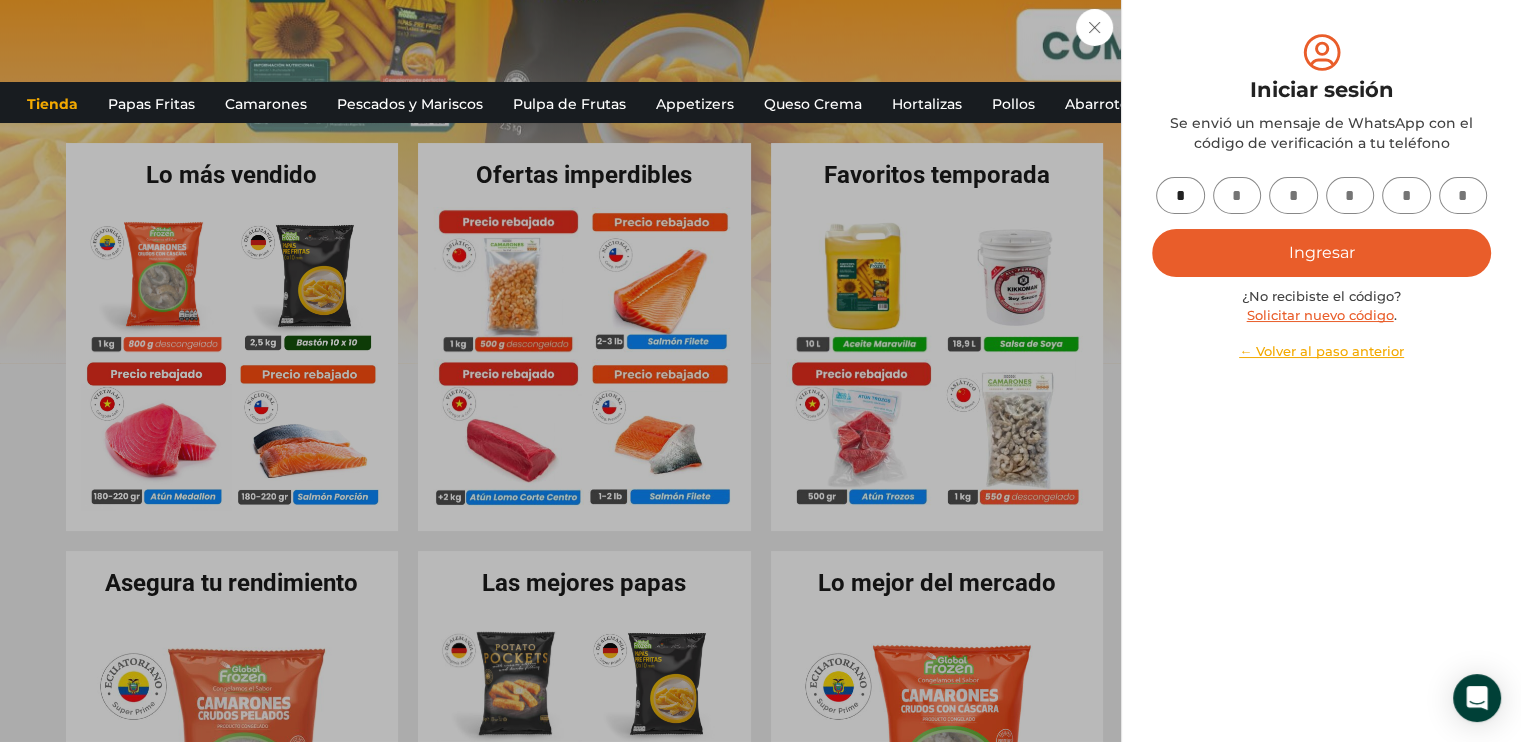 type on "*" 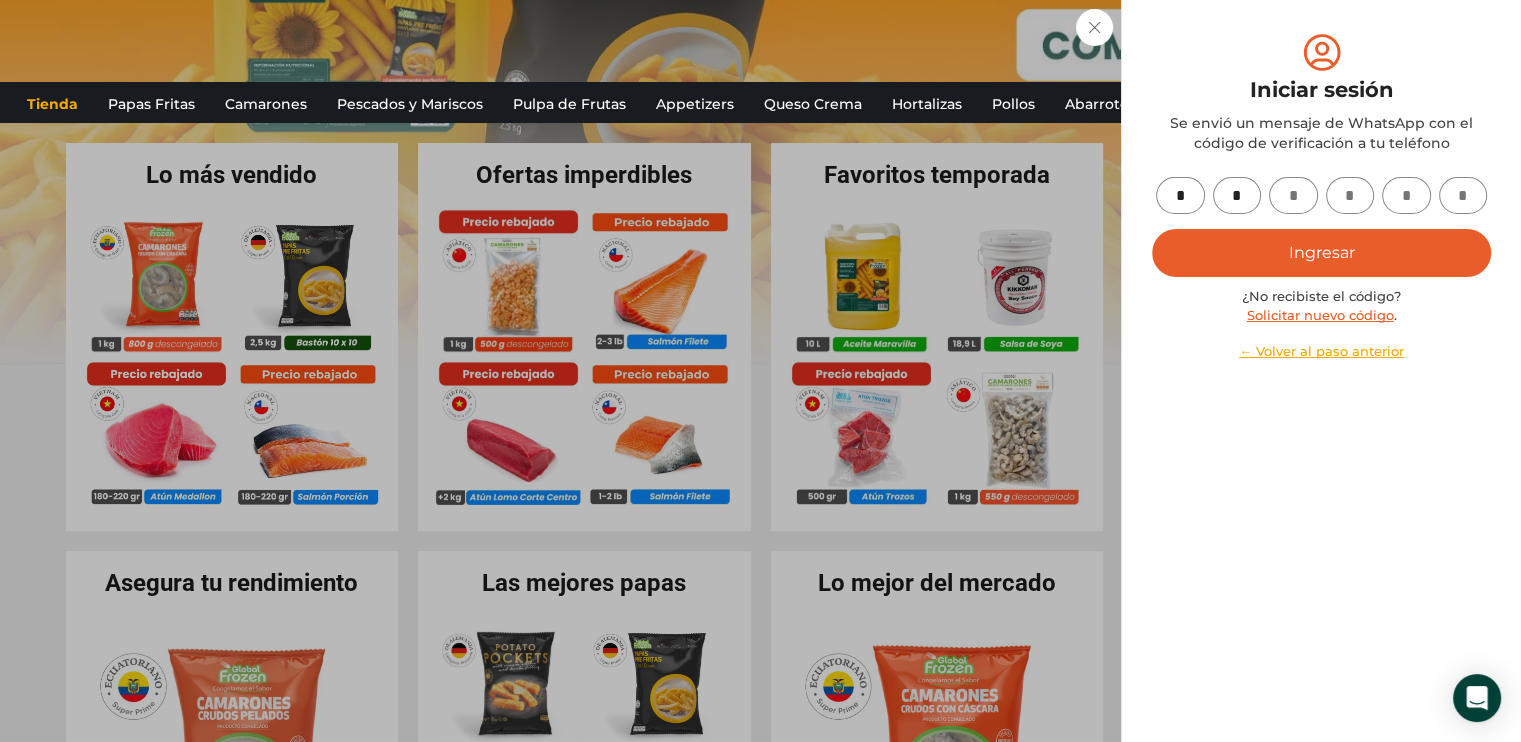 type on "*" 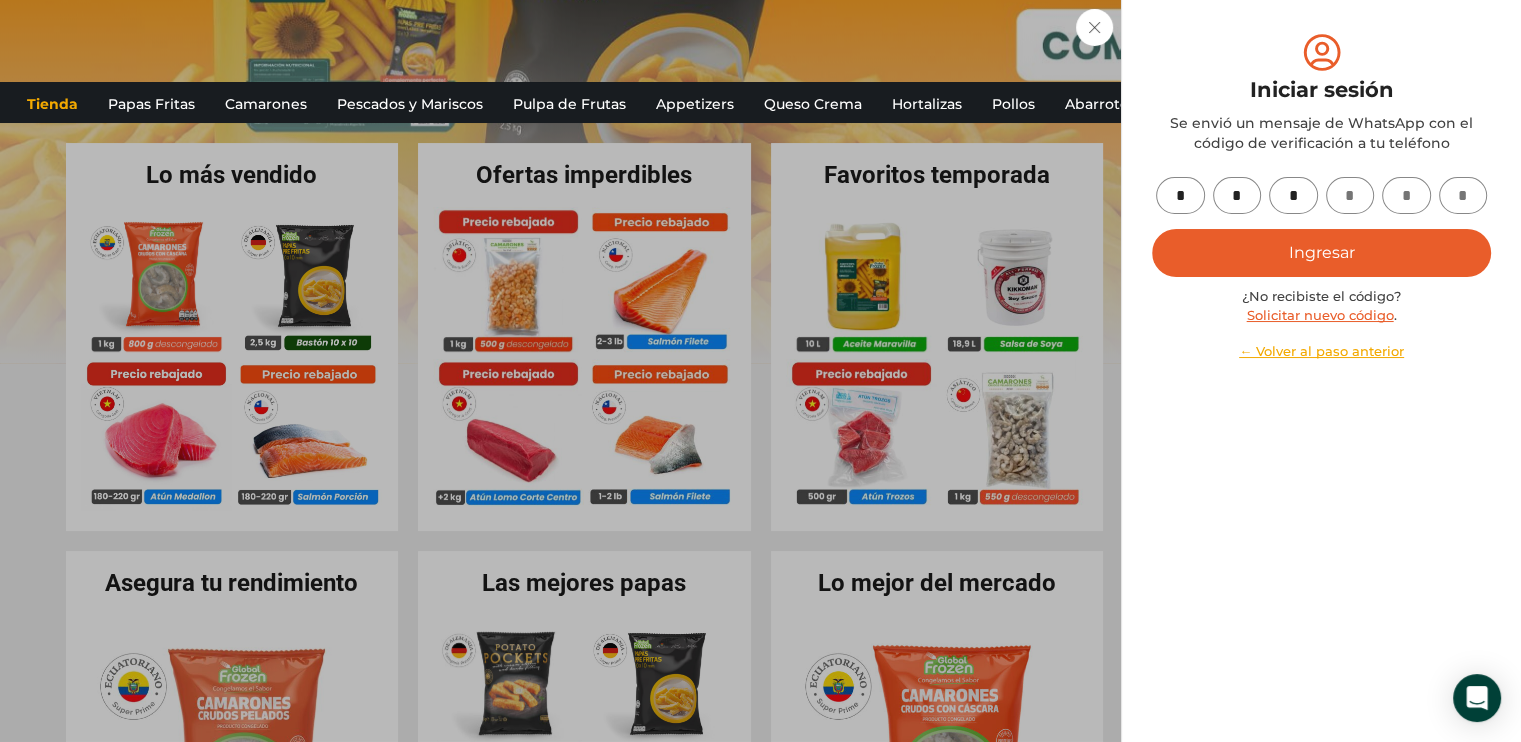 type on "*" 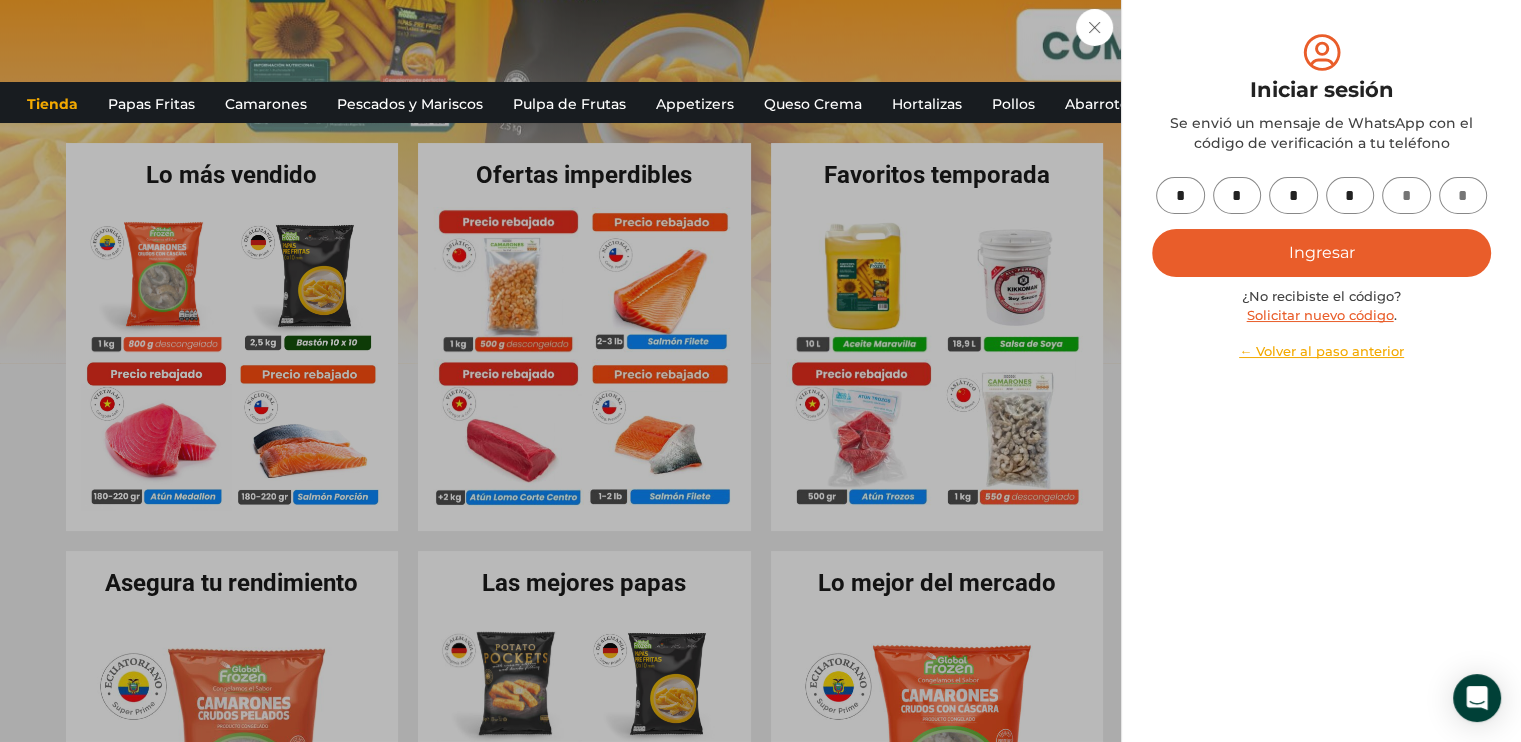 type on "*" 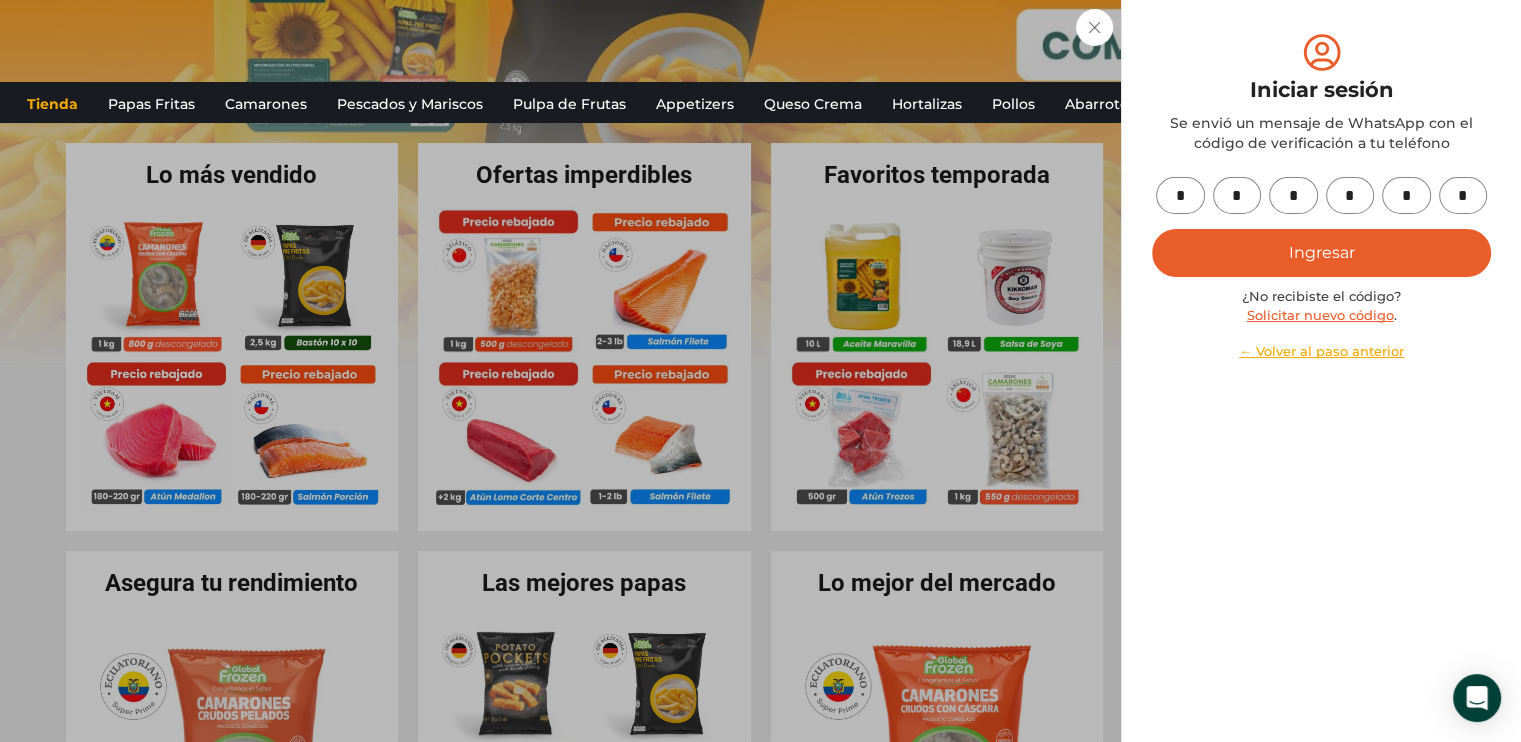 type on "*" 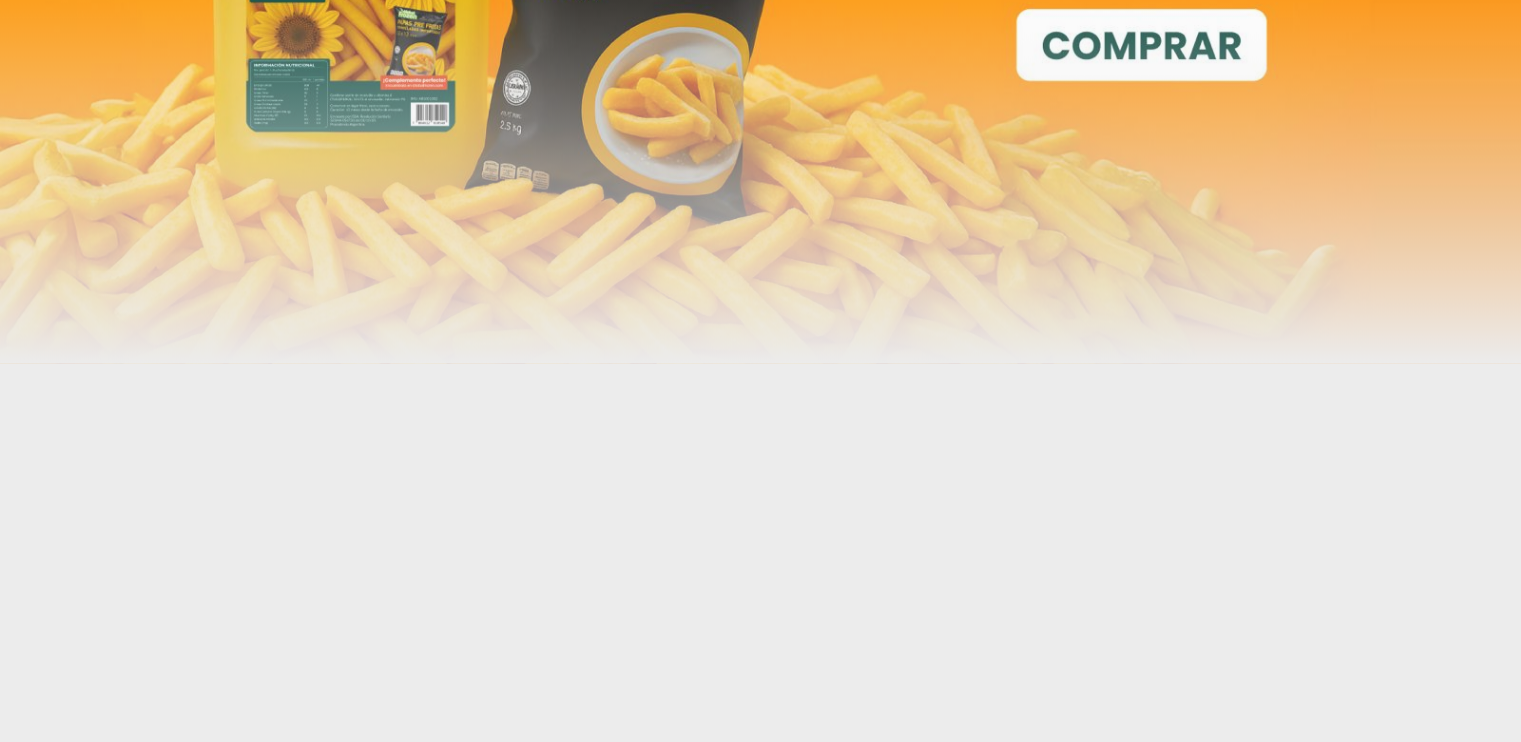scroll, scrollTop: 400, scrollLeft: 0, axis: vertical 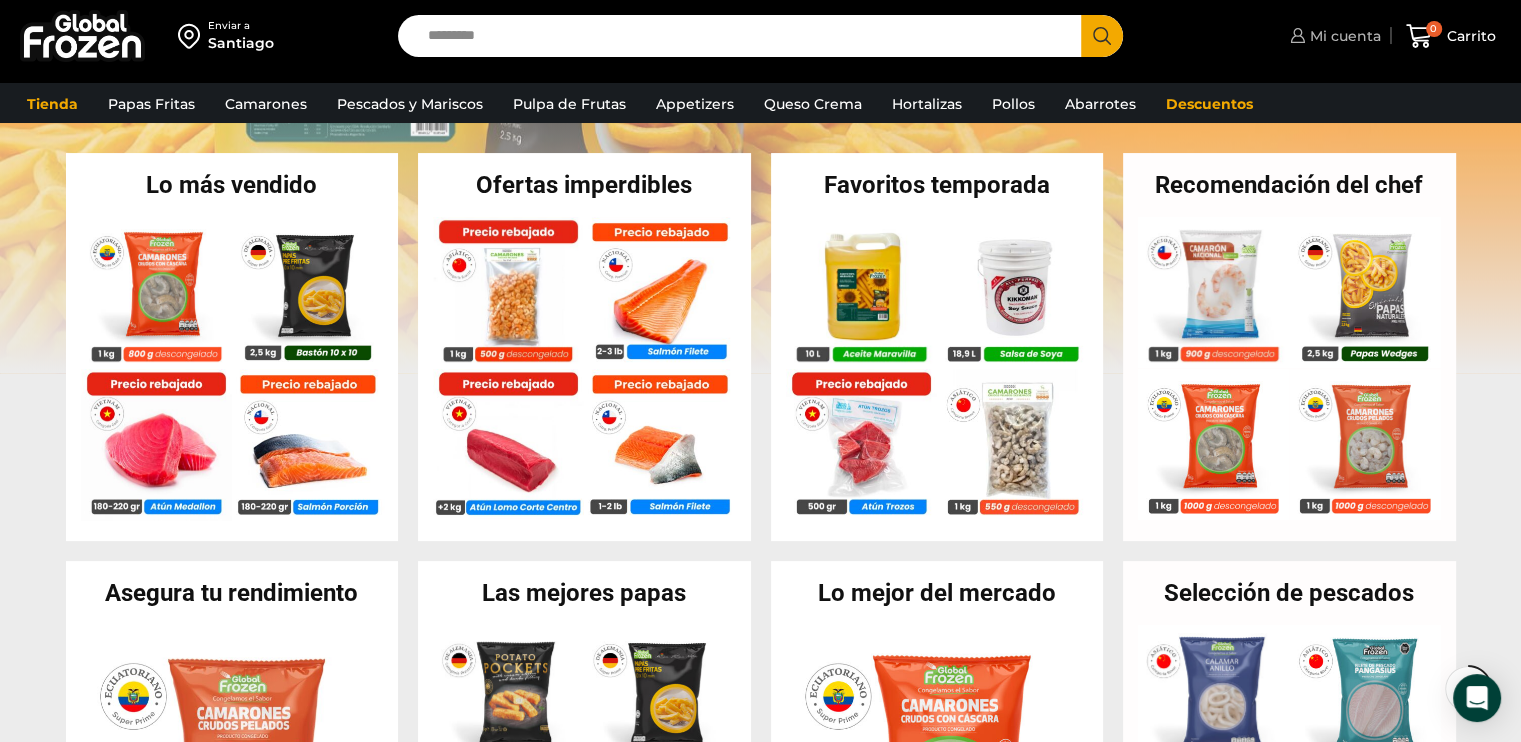 click on "Mi cuenta" at bounding box center (1343, 36) 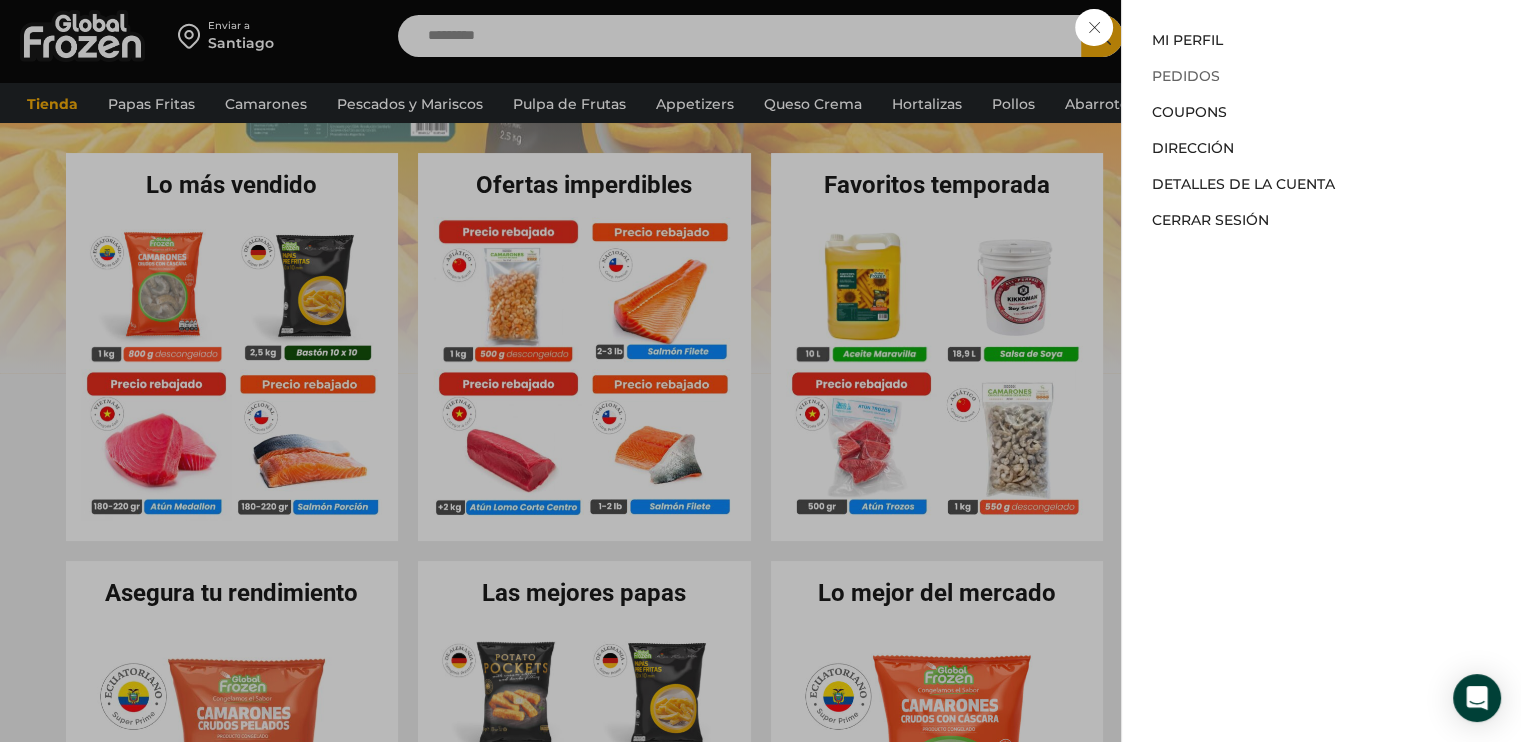 click on "Pedidos" at bounding box center (1186, 76) 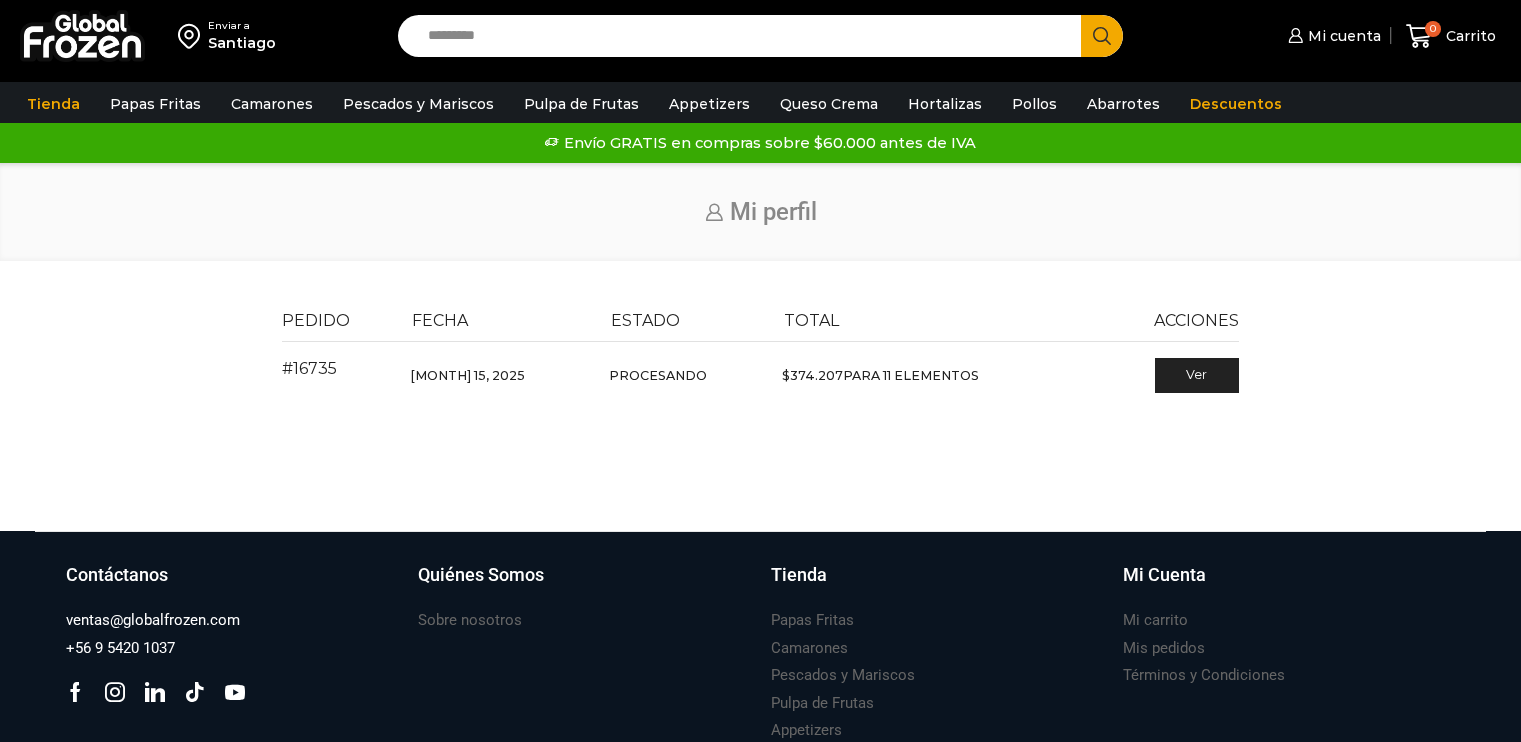 scroll, scrollTop: 0, scrollLeft: 0, axis: both 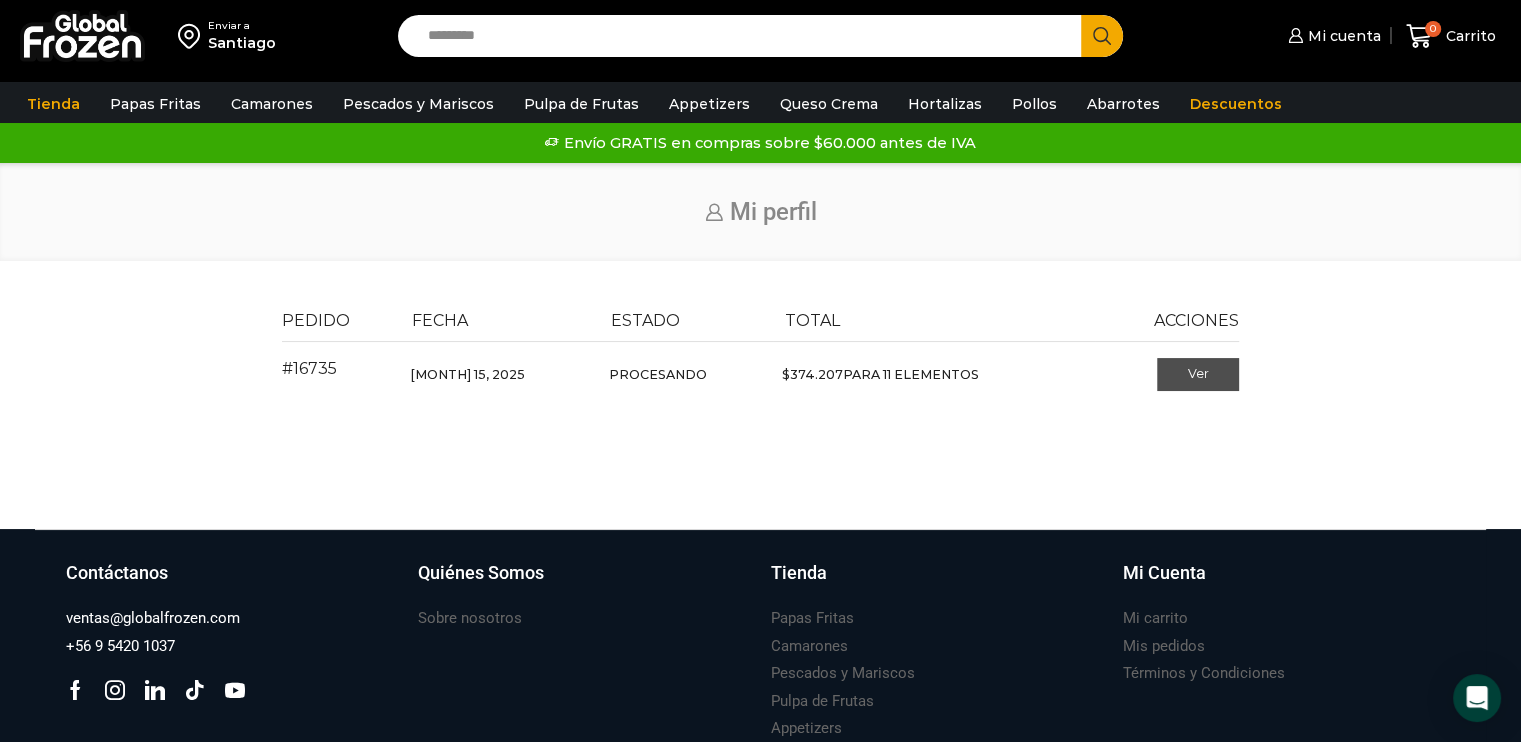 click on "Ver" at bounding box center [1198, 375] 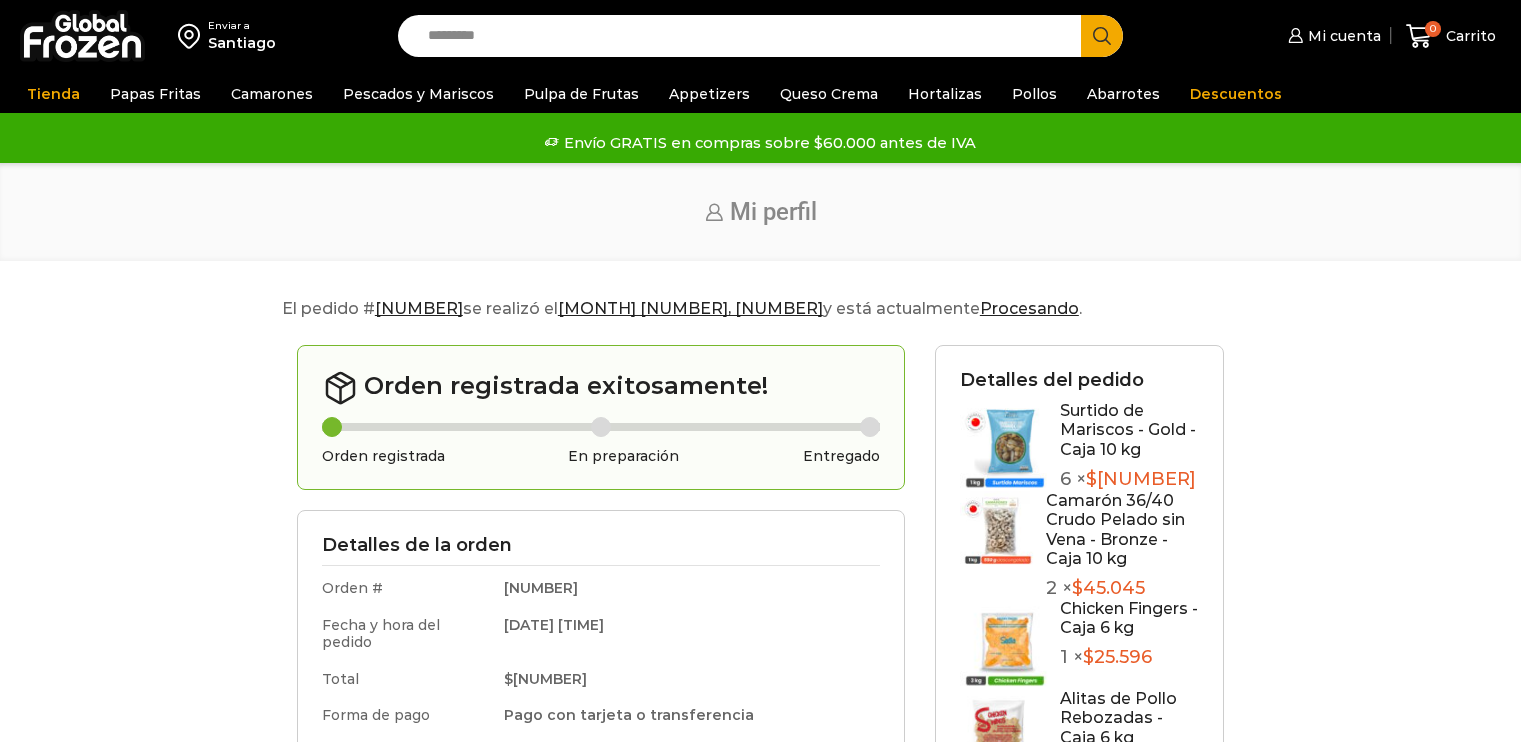 scroll, scrollTop: 0, scrollLeft: 0, axis: both 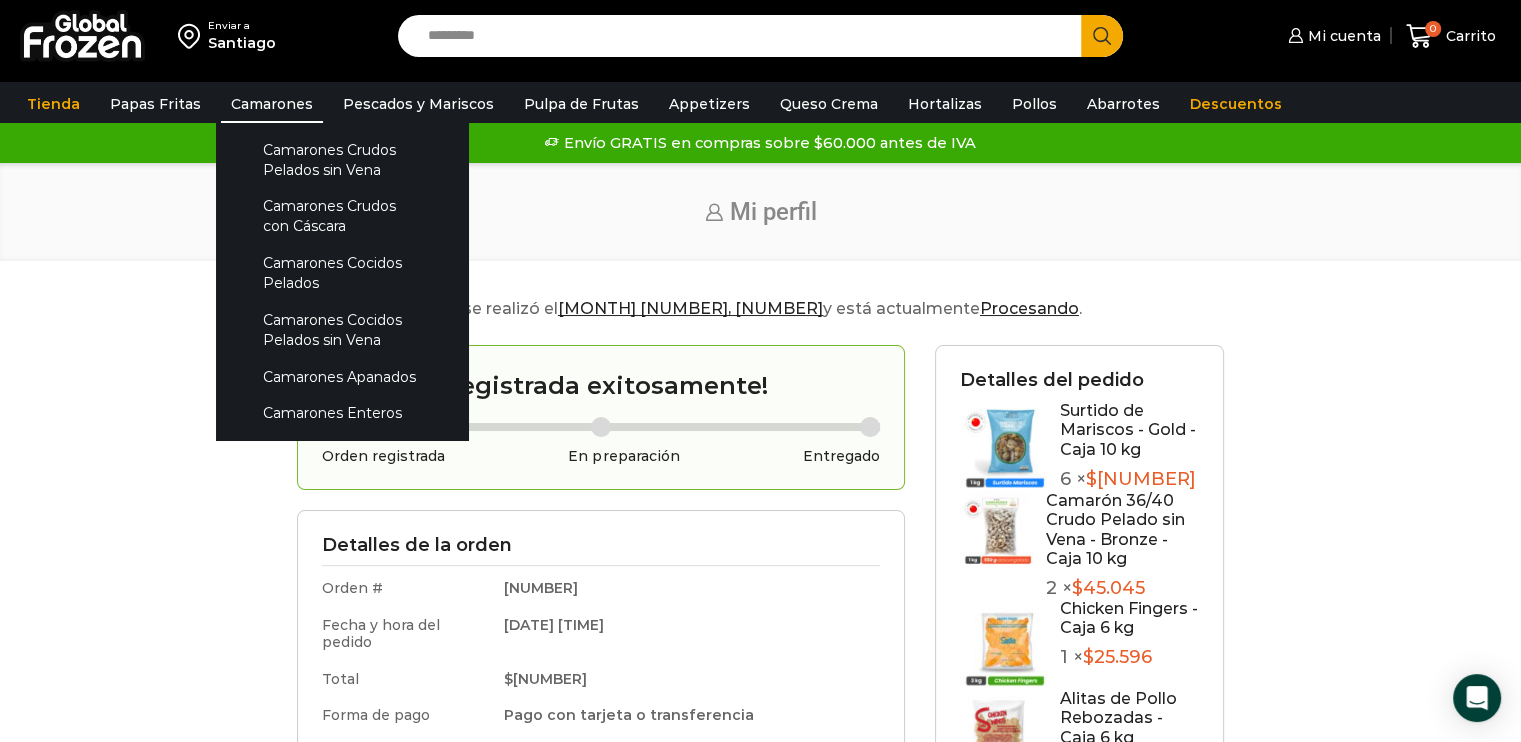 click on "Camarones" at bounding box center [272, 104] 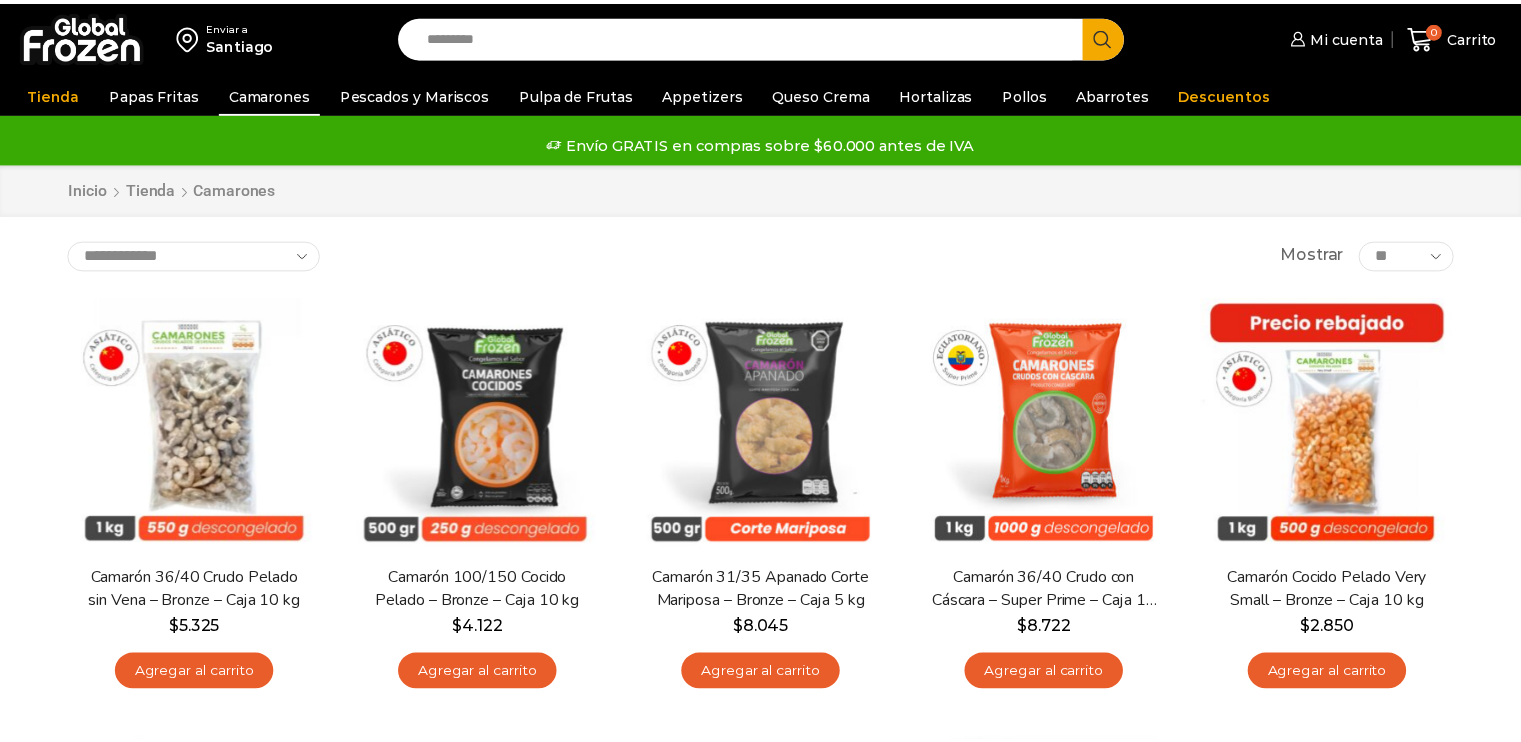 scroll, scrollTop: 0, scrollLeft: 0, axis: both 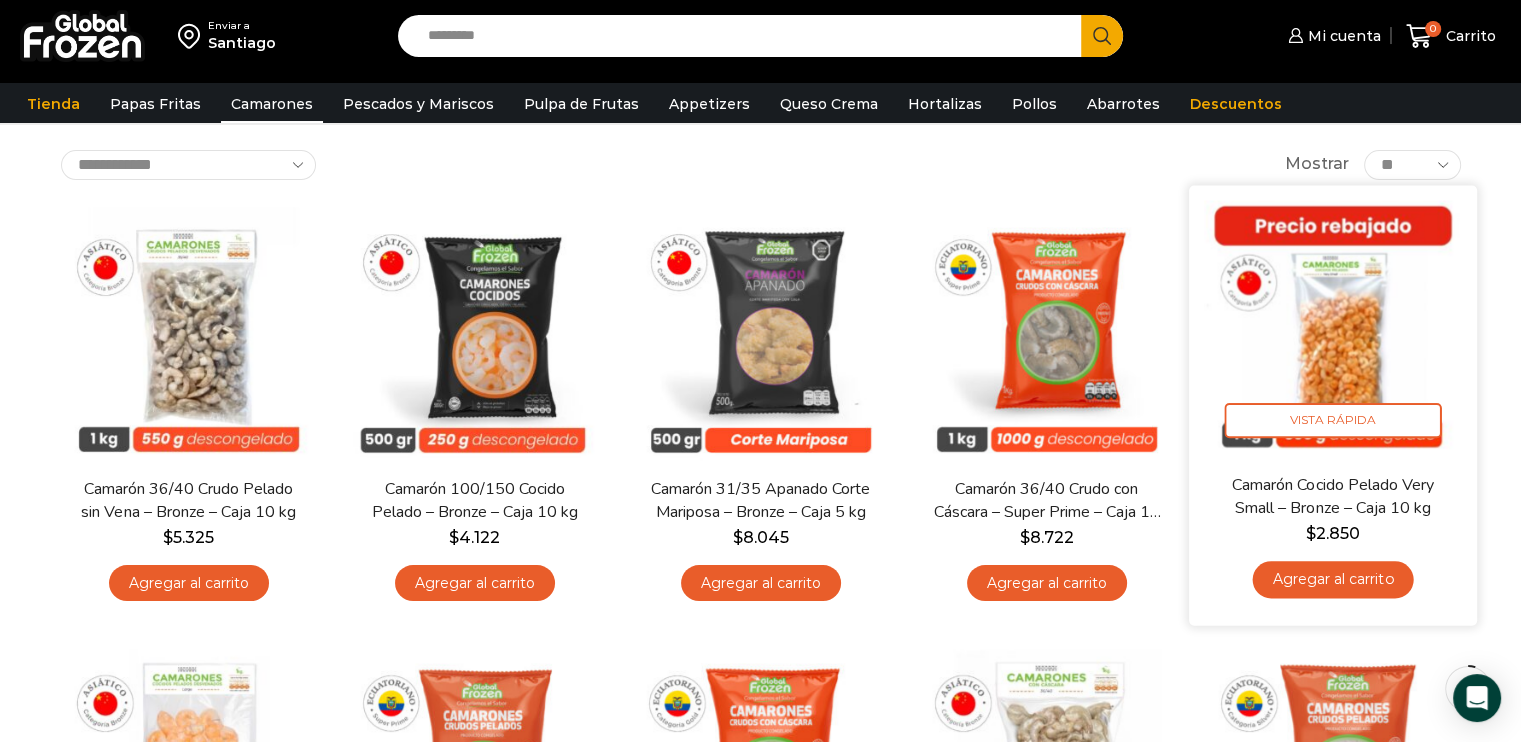 click on "Agregar al carrito" at bounding box center (1332, 579) 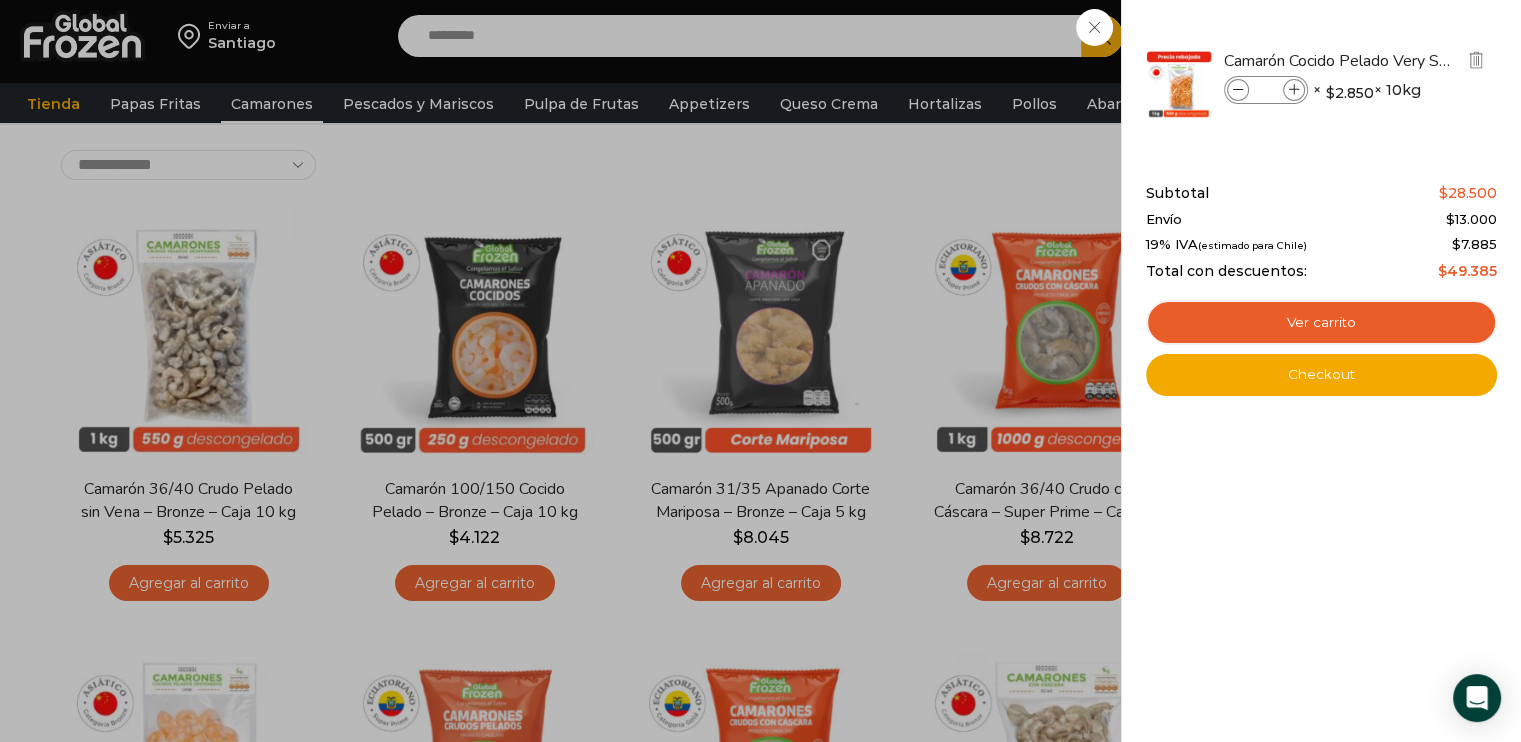 click at bounding box center (1294, 90) 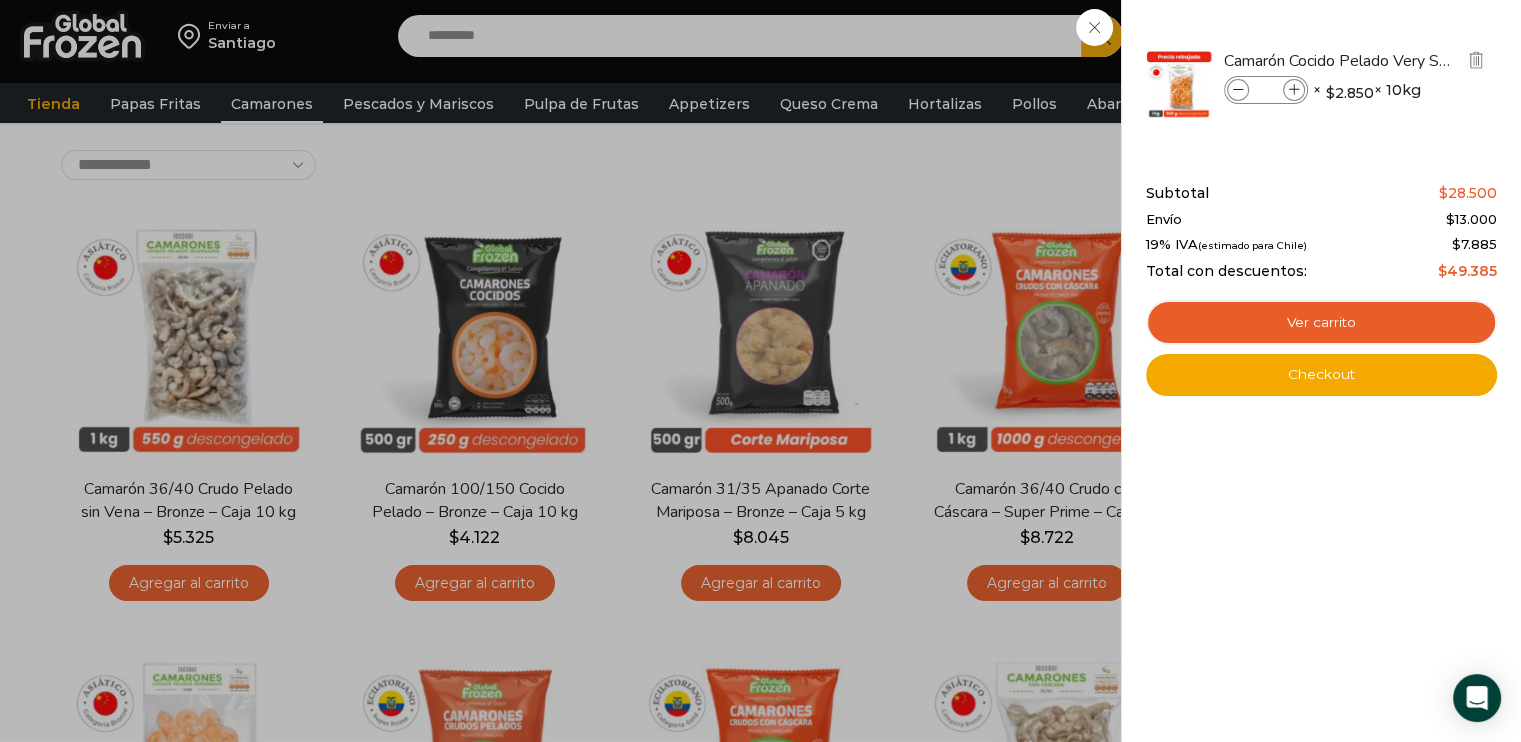 click at bounding box center [1294, 90] 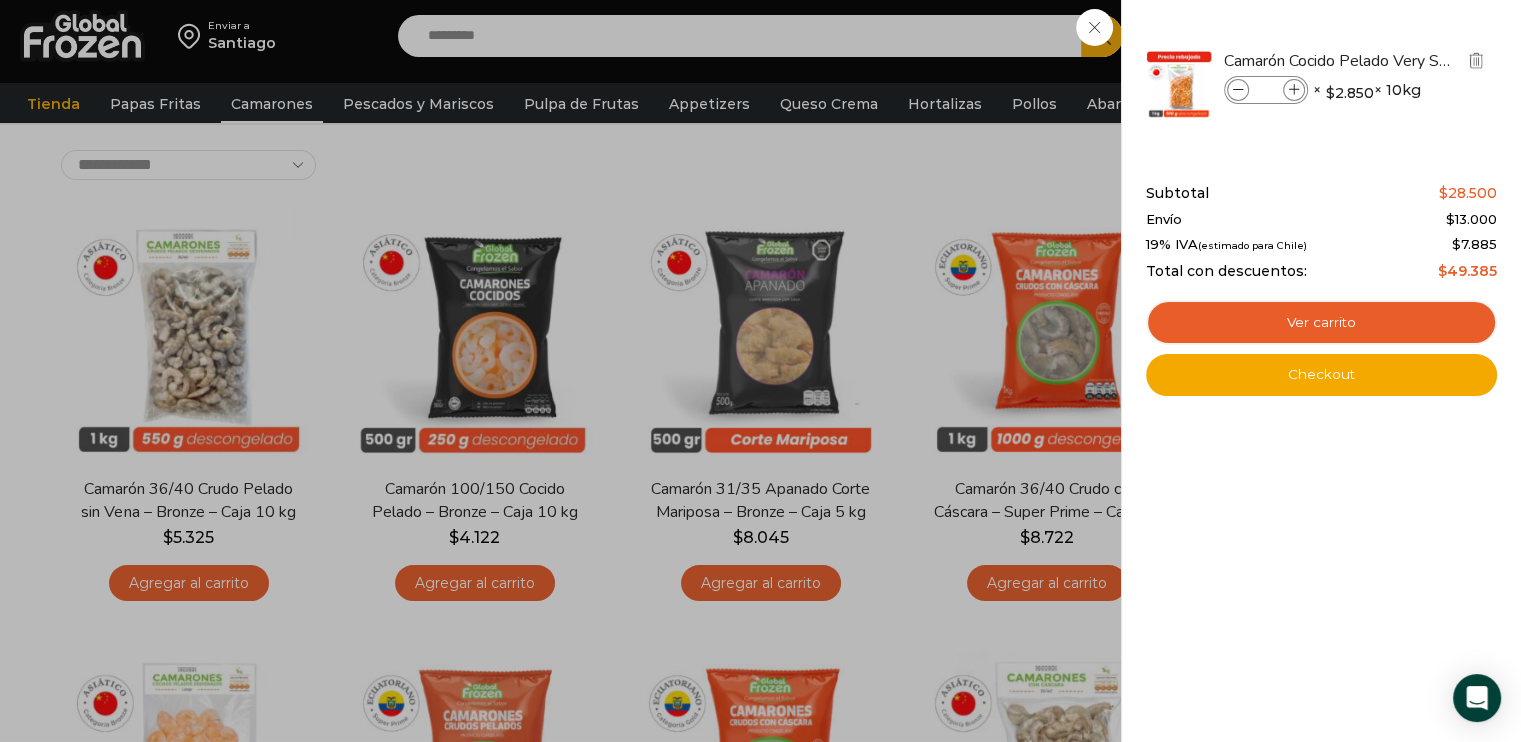 click at bounding box center [1294, 90] 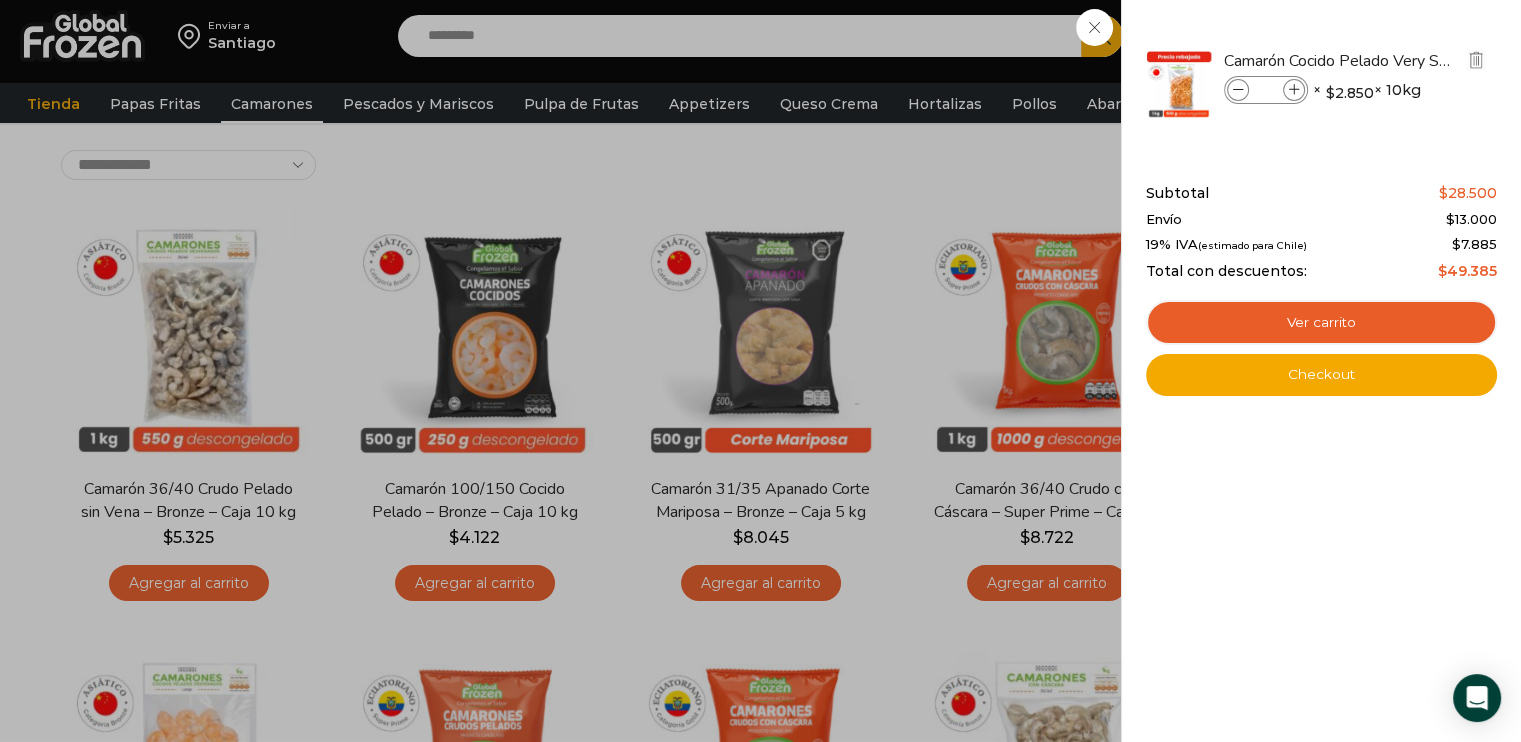 click at bounding box center [1294, 90] 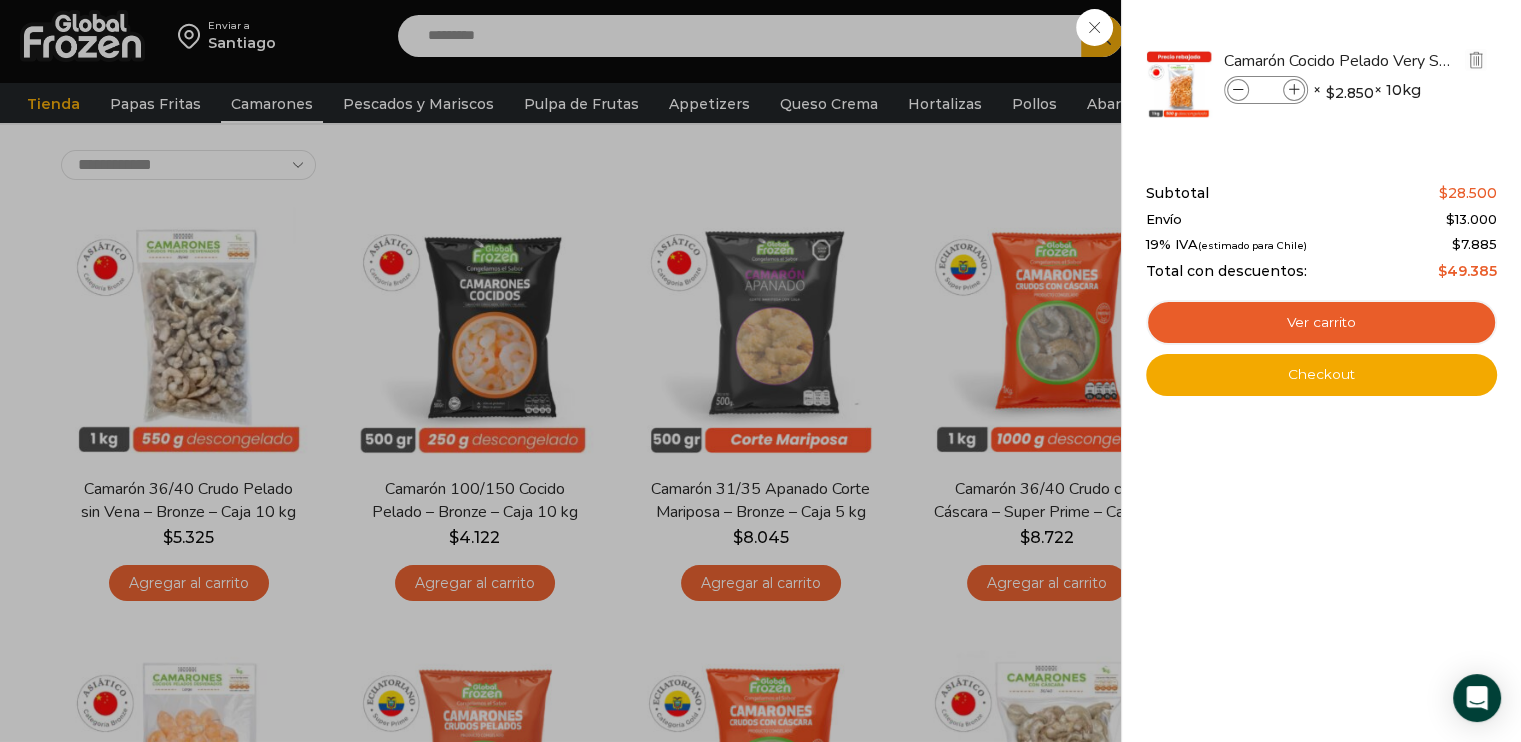 click at bounding box center [1294, 90] 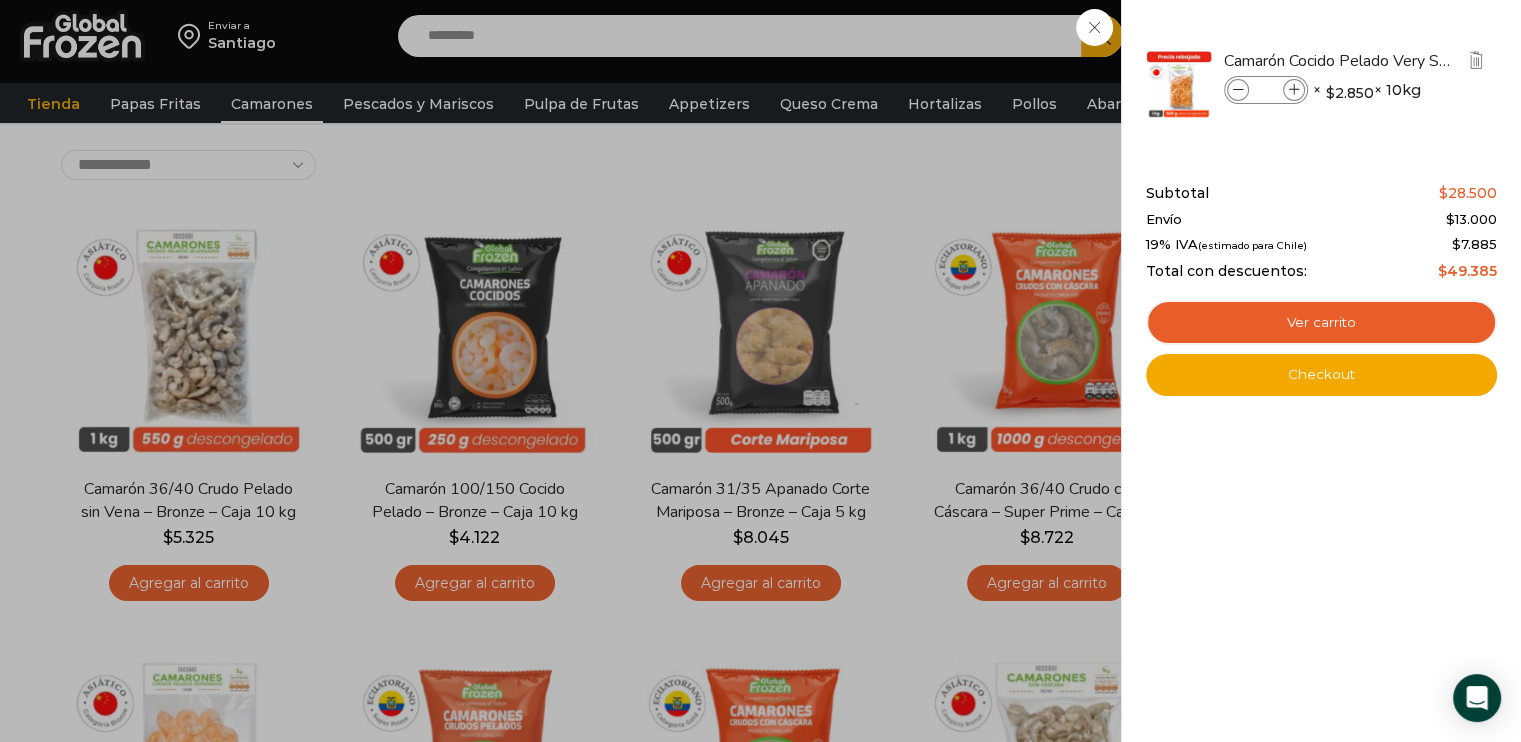 click at bounding box center [1294, 90] 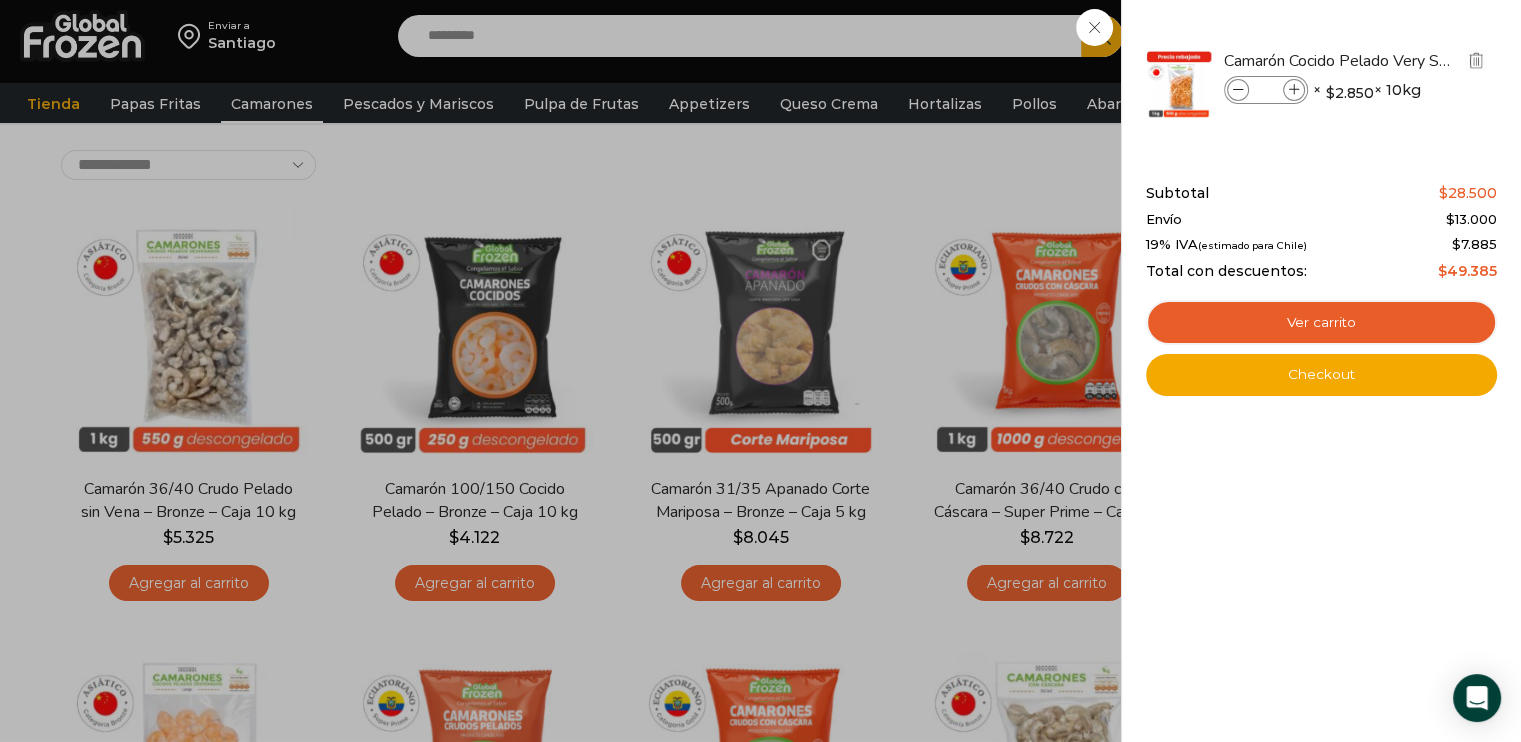 click at bounding box center [1294, 90] 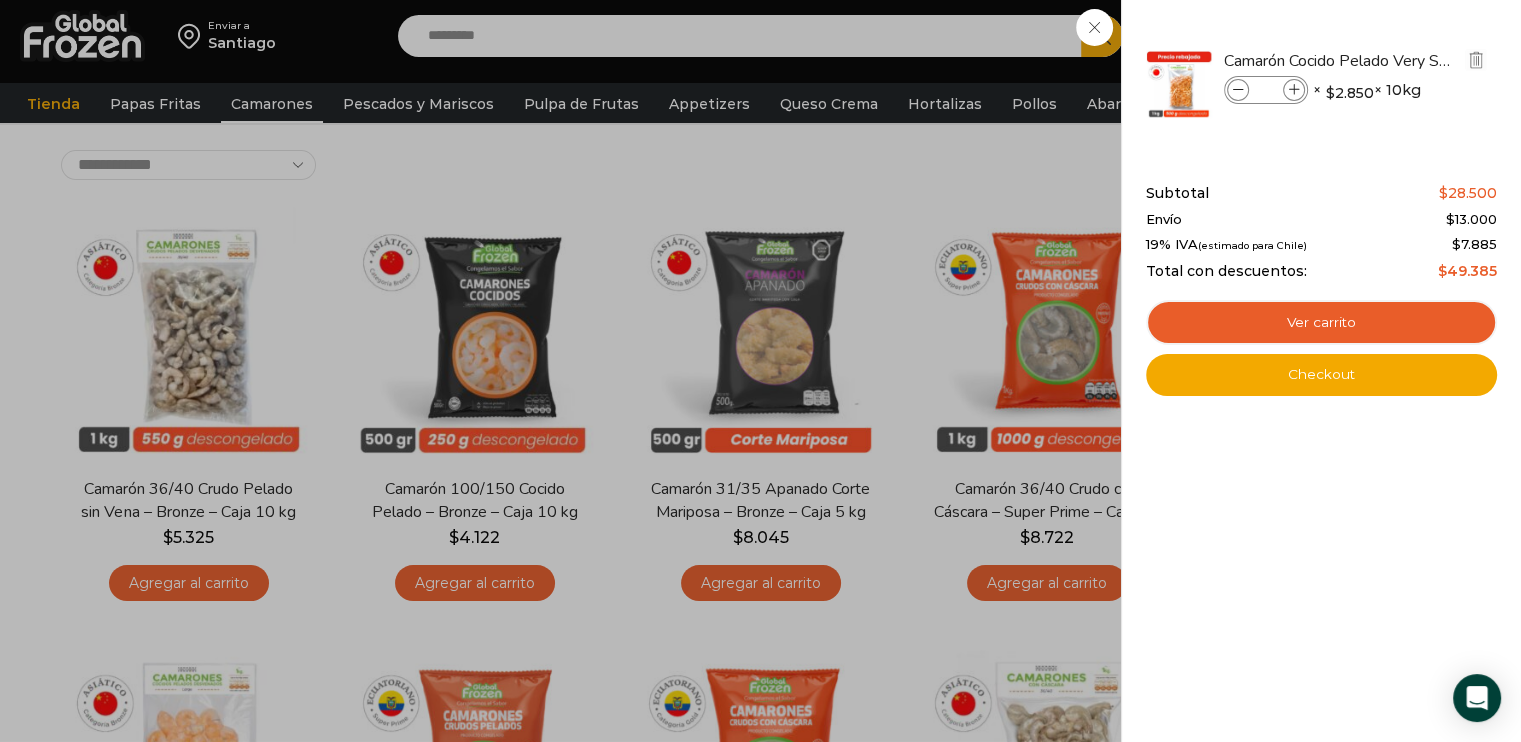 click at bounding box center [1294, 90] 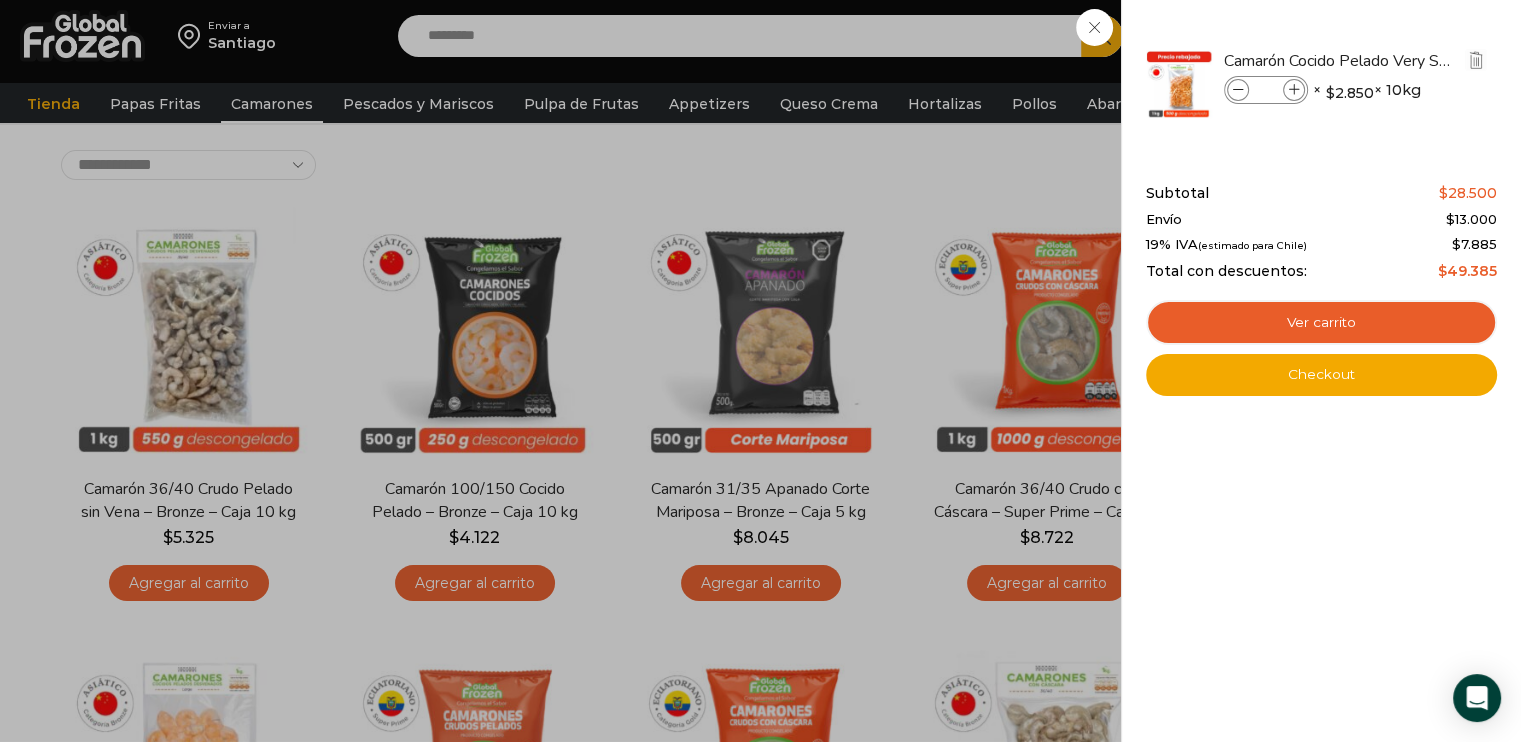 click at bounding box center [1294, 90] 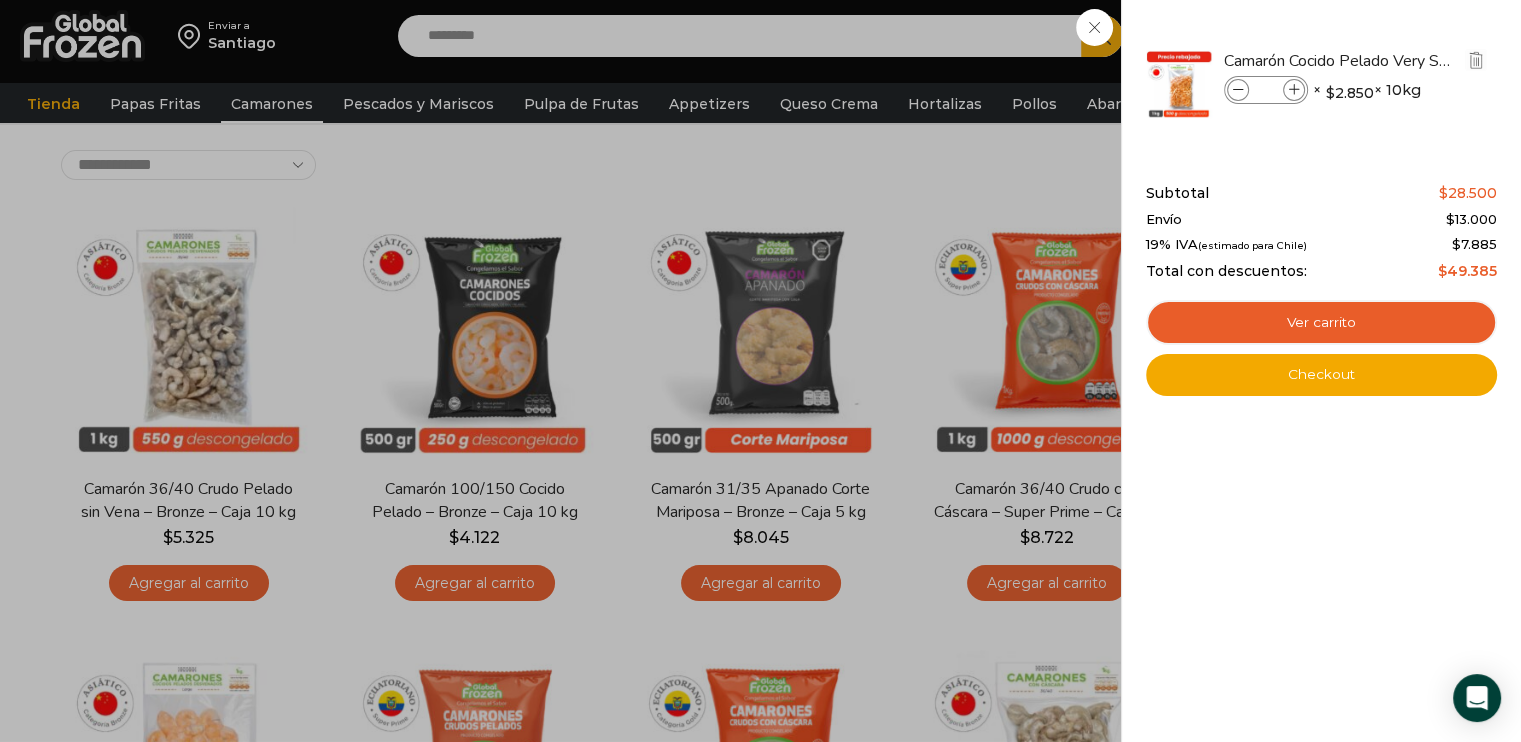 click at bounding box center (1294, 90) 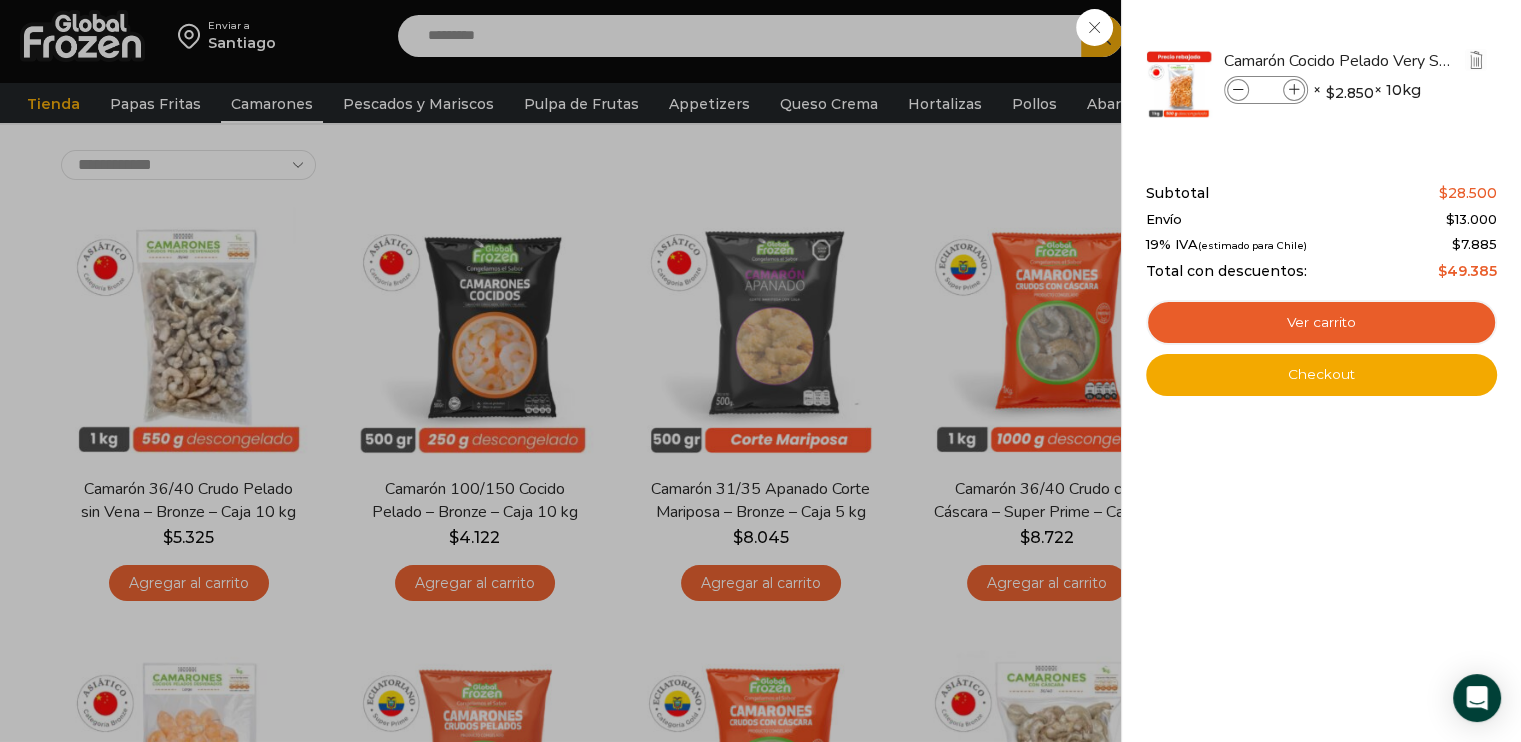 click at bounding box center (1238, 90) 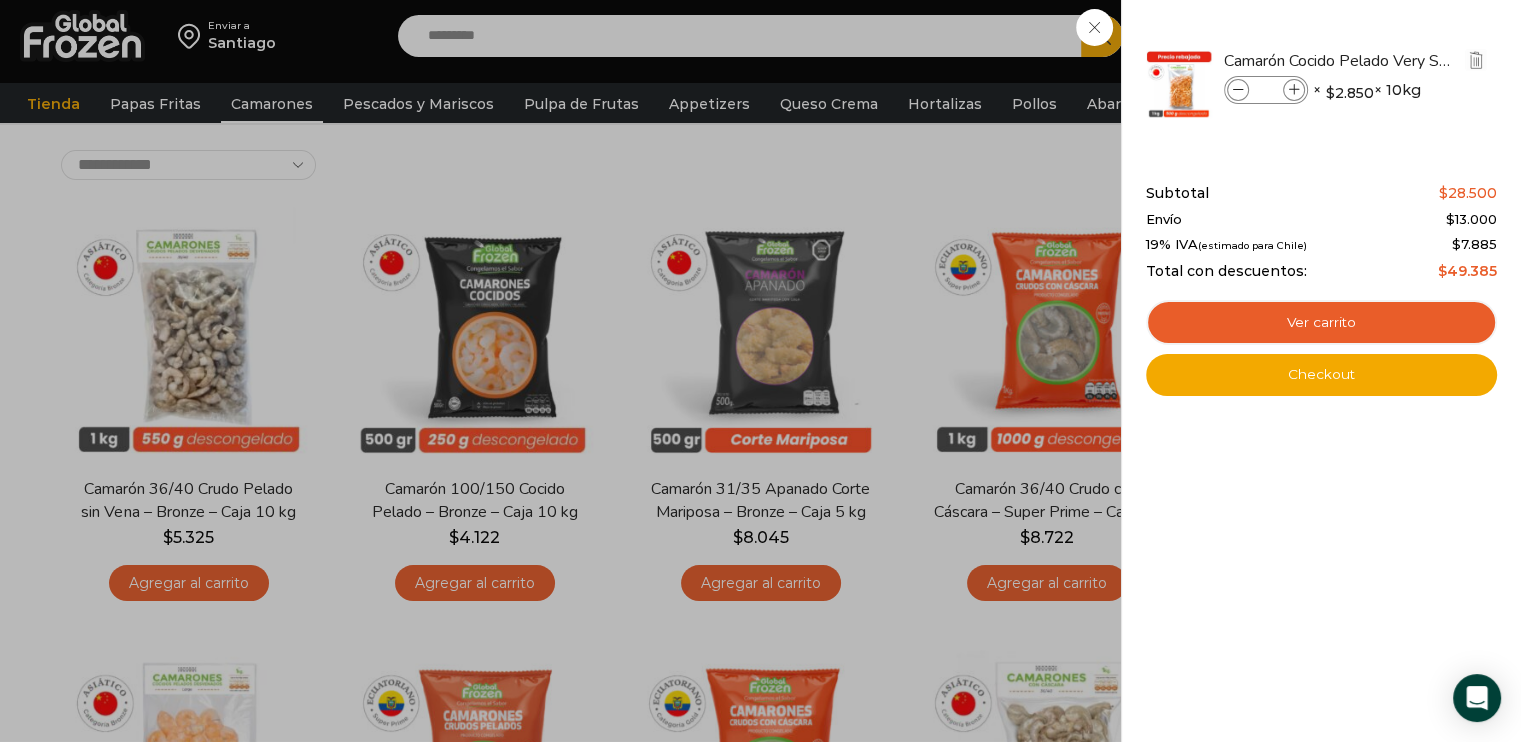 type on "**" 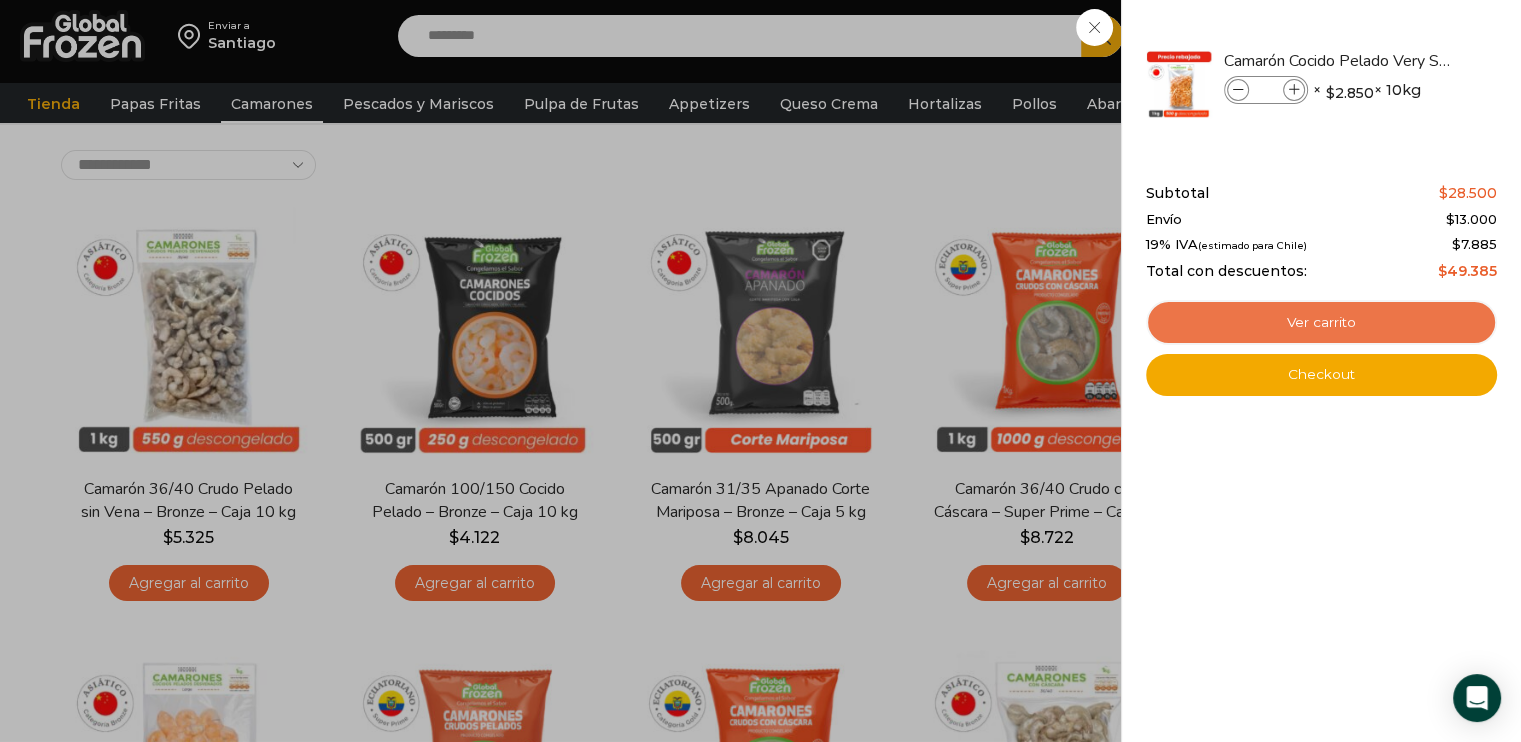 click on "Ver carrito" at bounding box center [1321, 323] 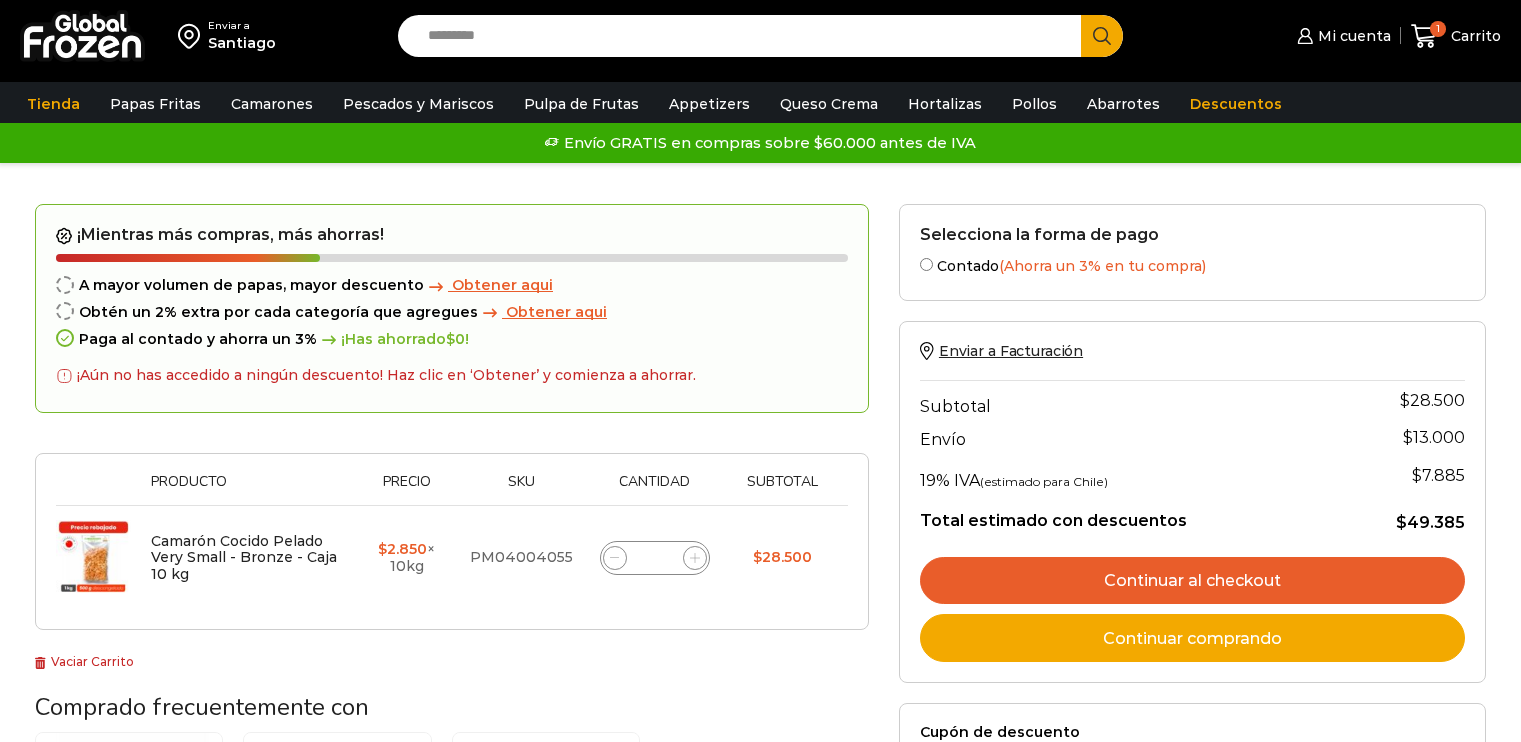 scroll, scrollTop: 0, scrollLeft: 0, axis: both 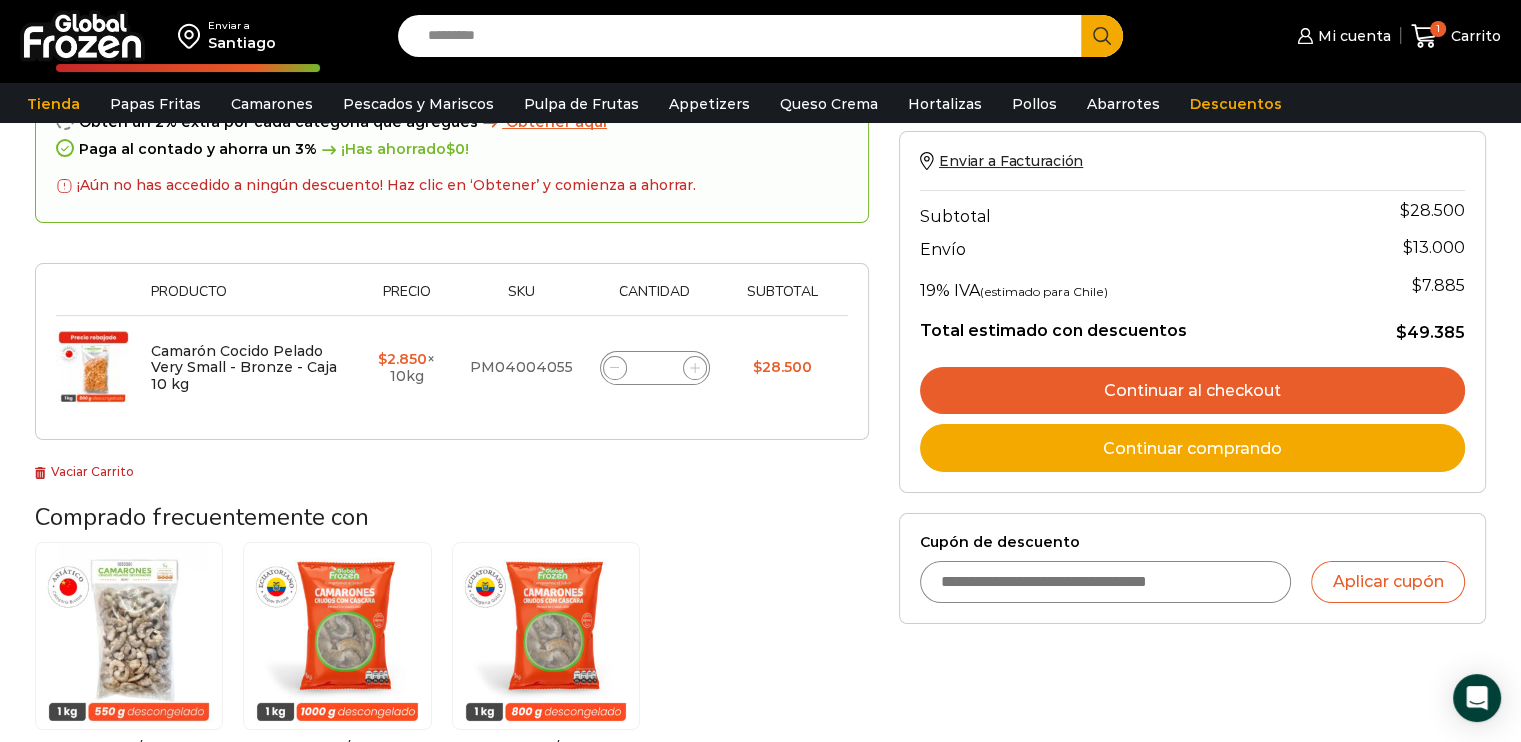 click 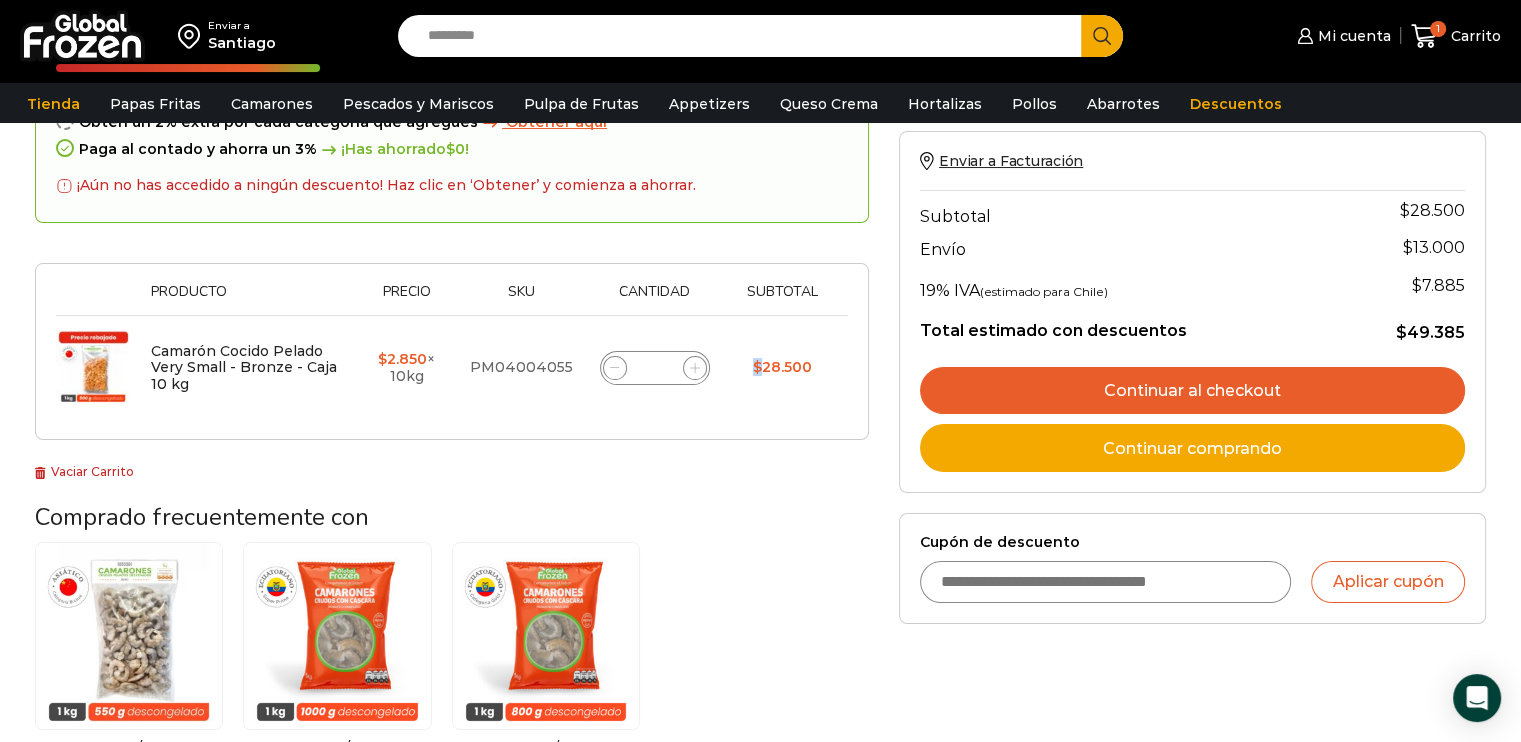 click 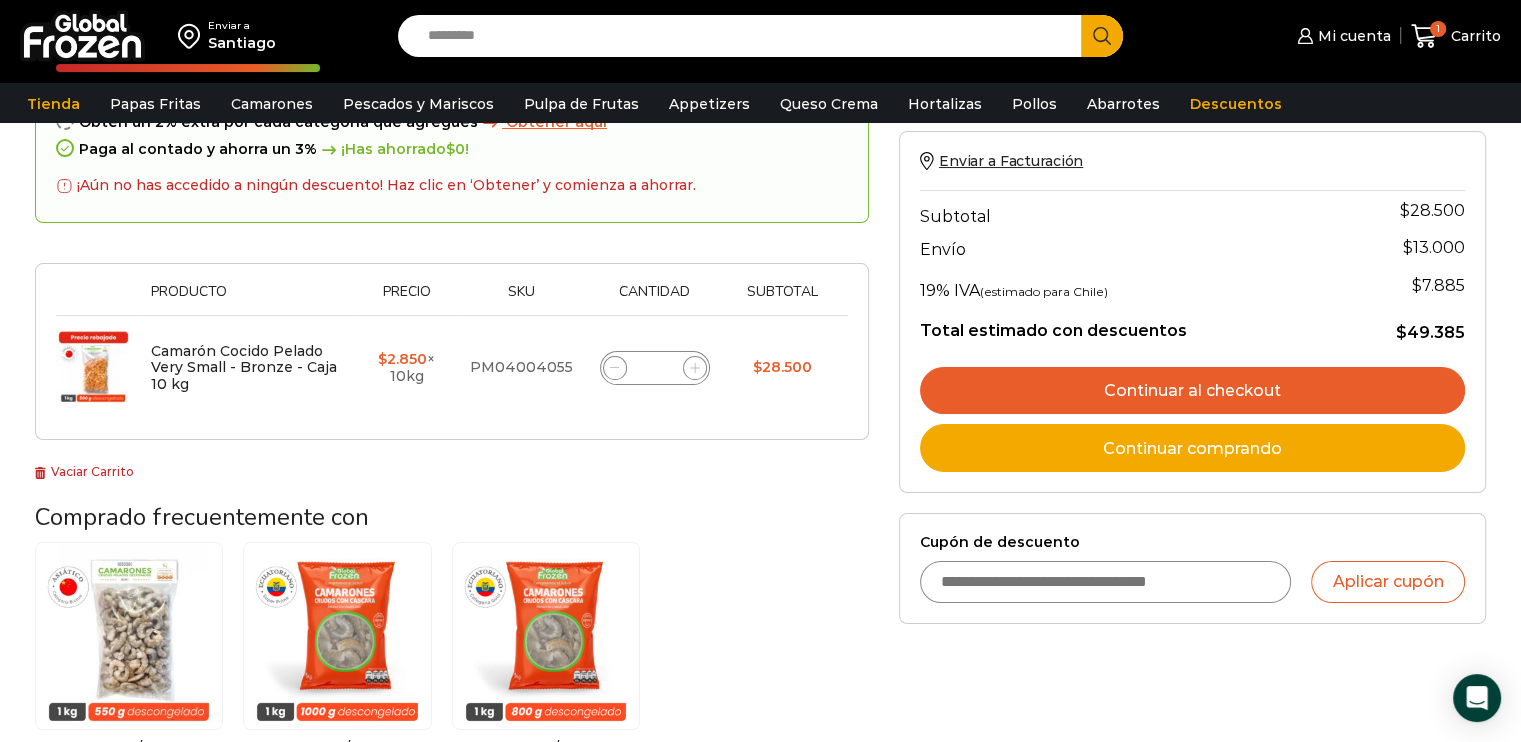 click 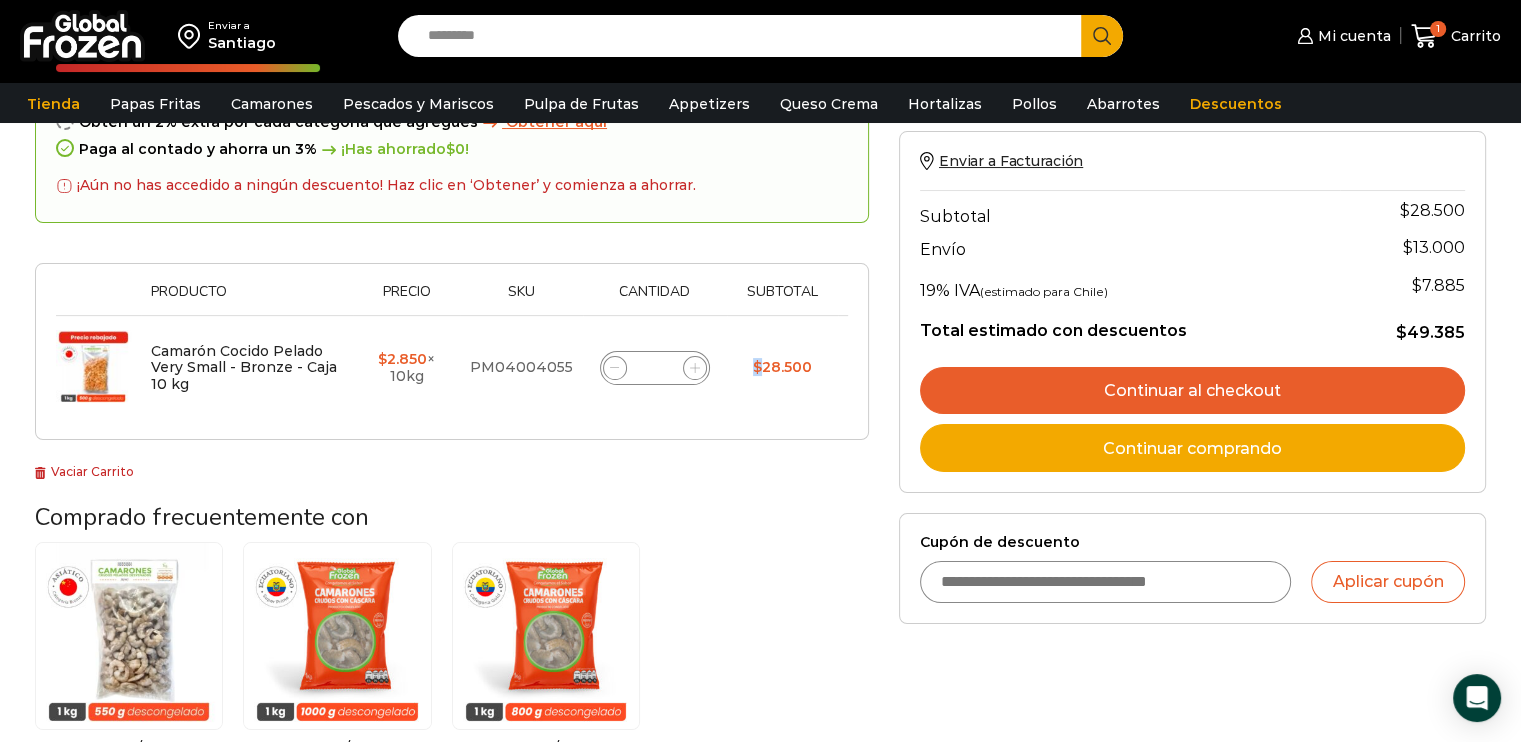 click 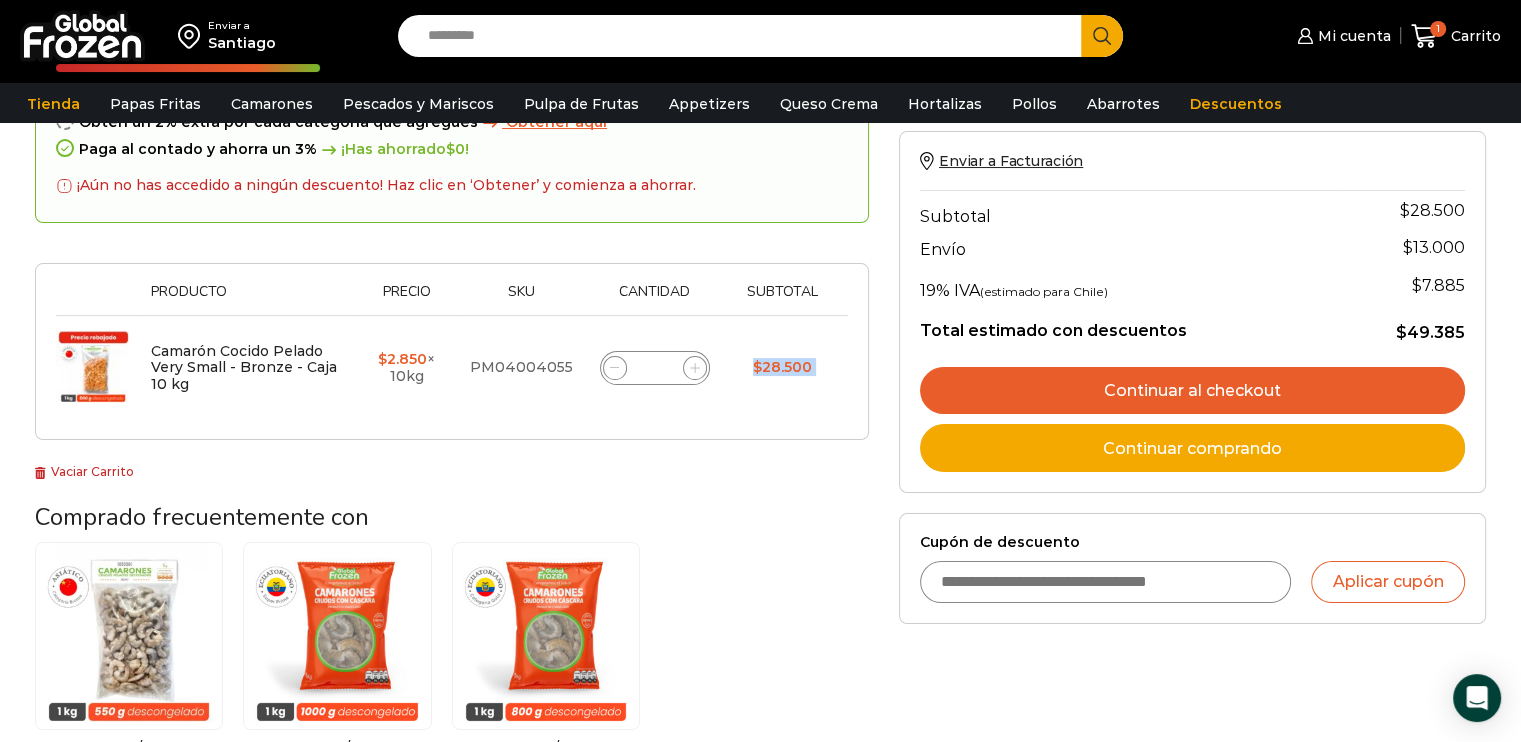 click 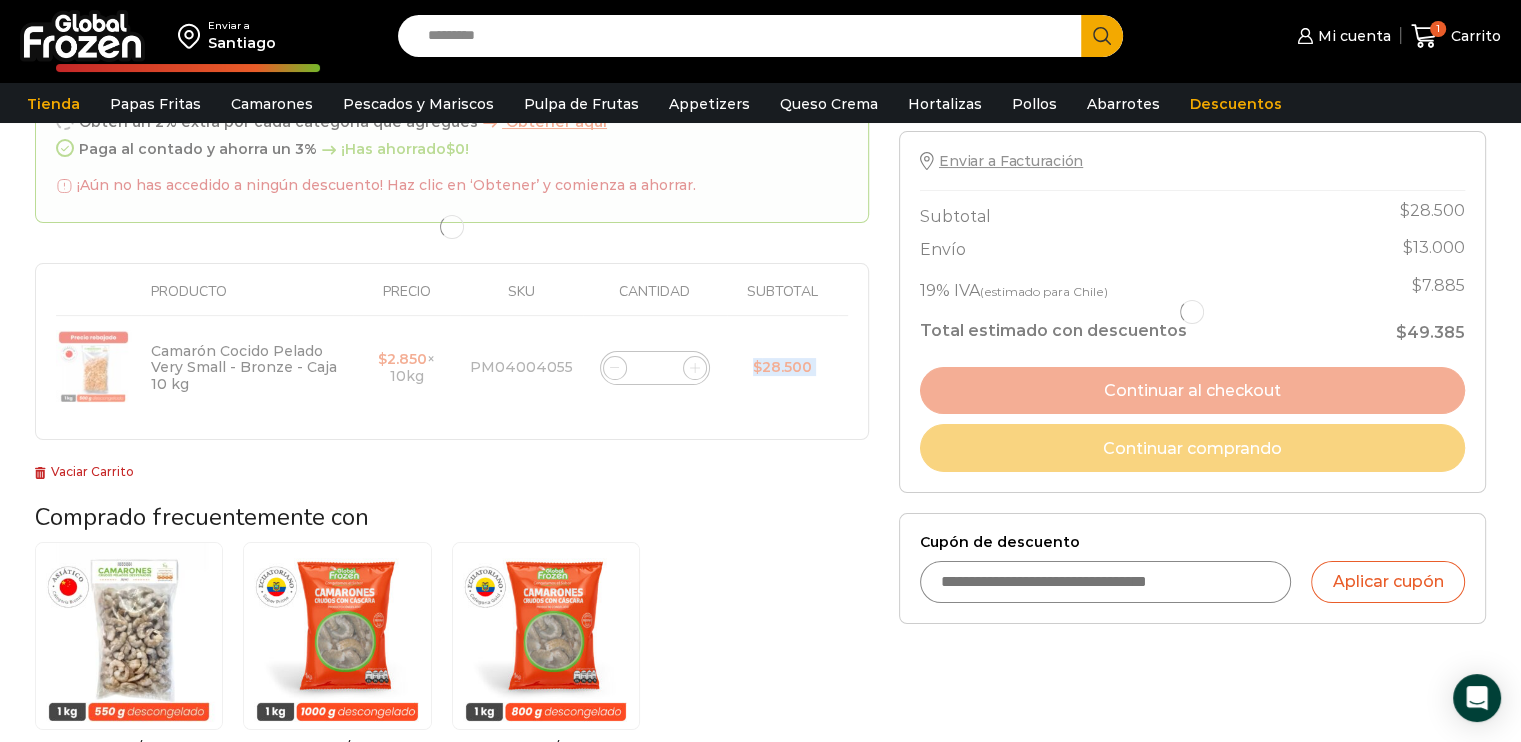 click 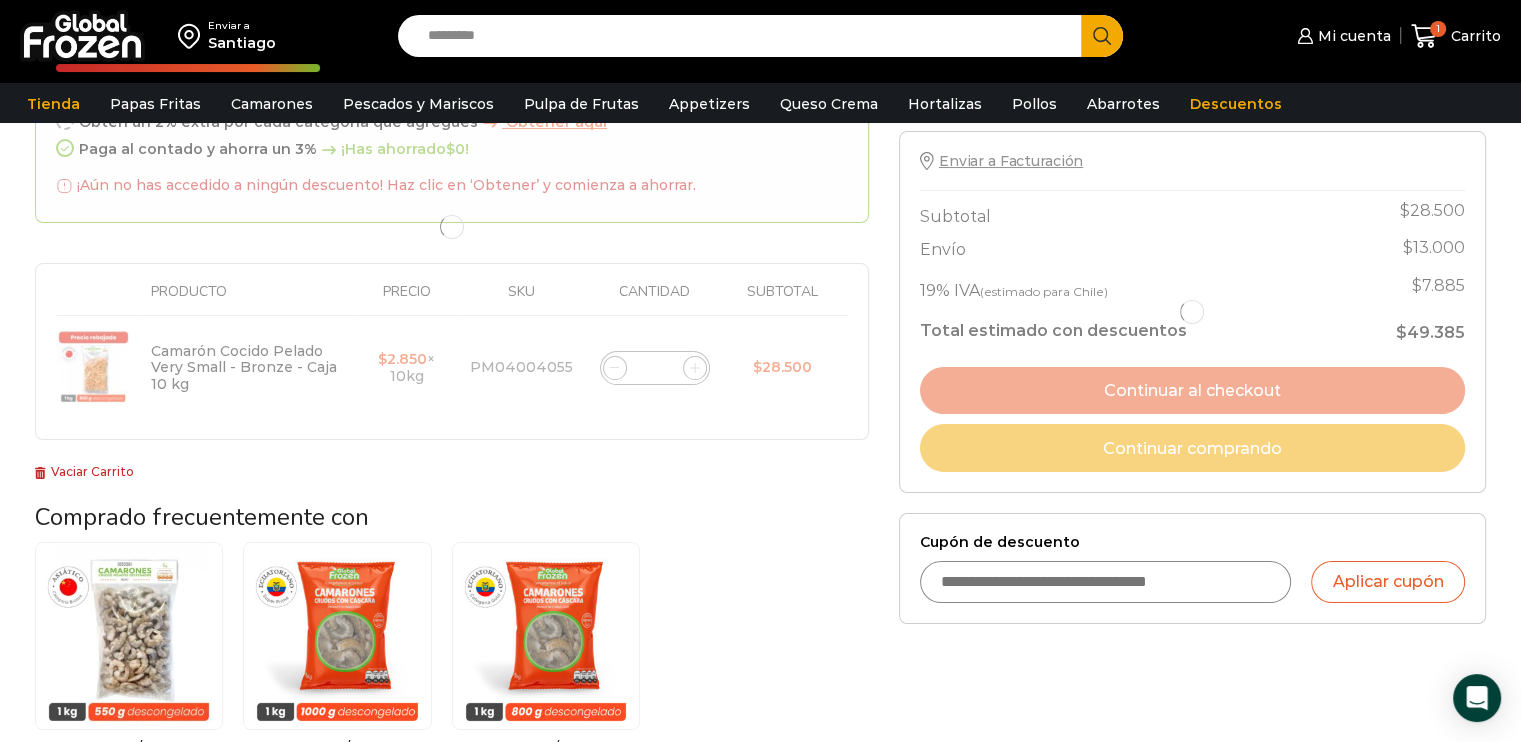 click 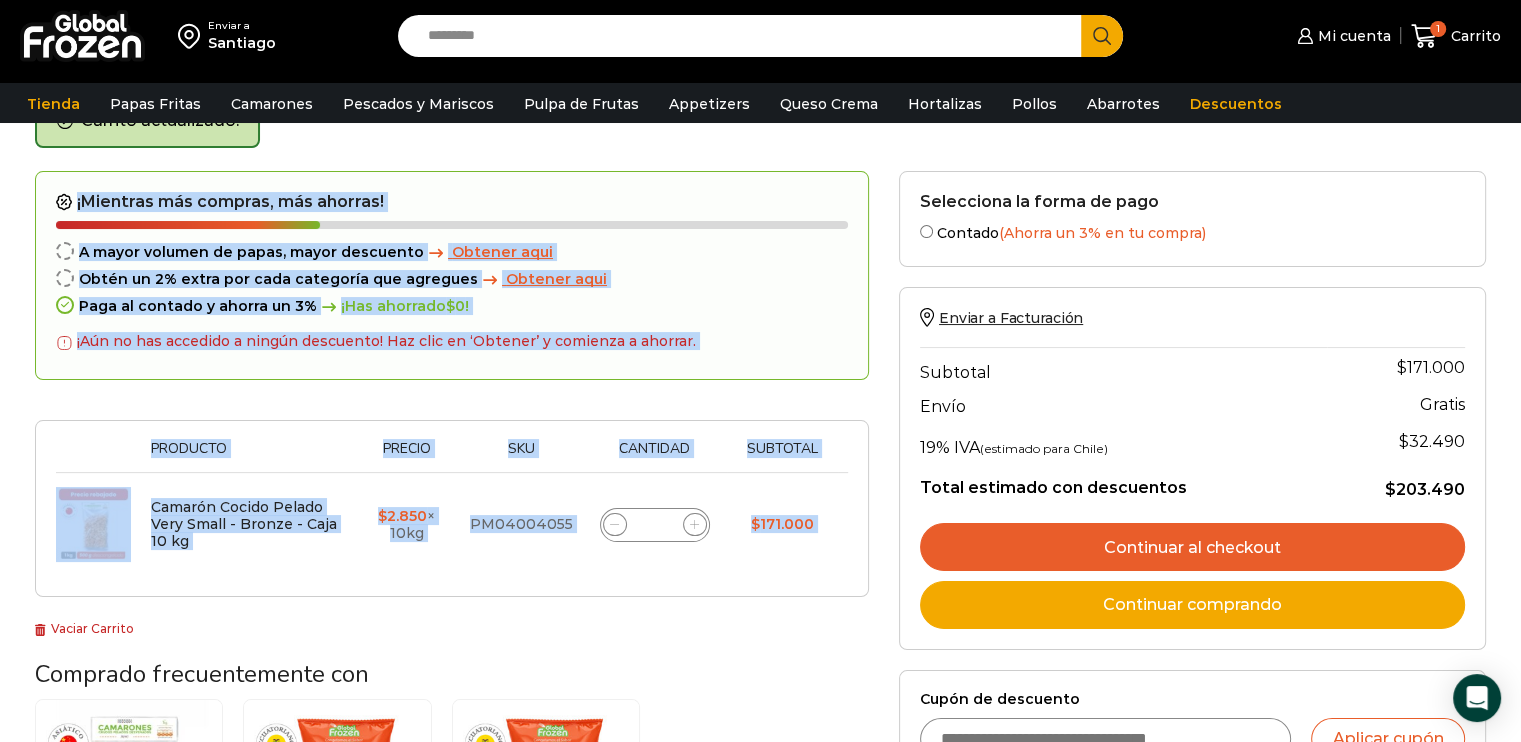 scroll, scrollTop: 112, scrollLeft: 0, axis: vertical 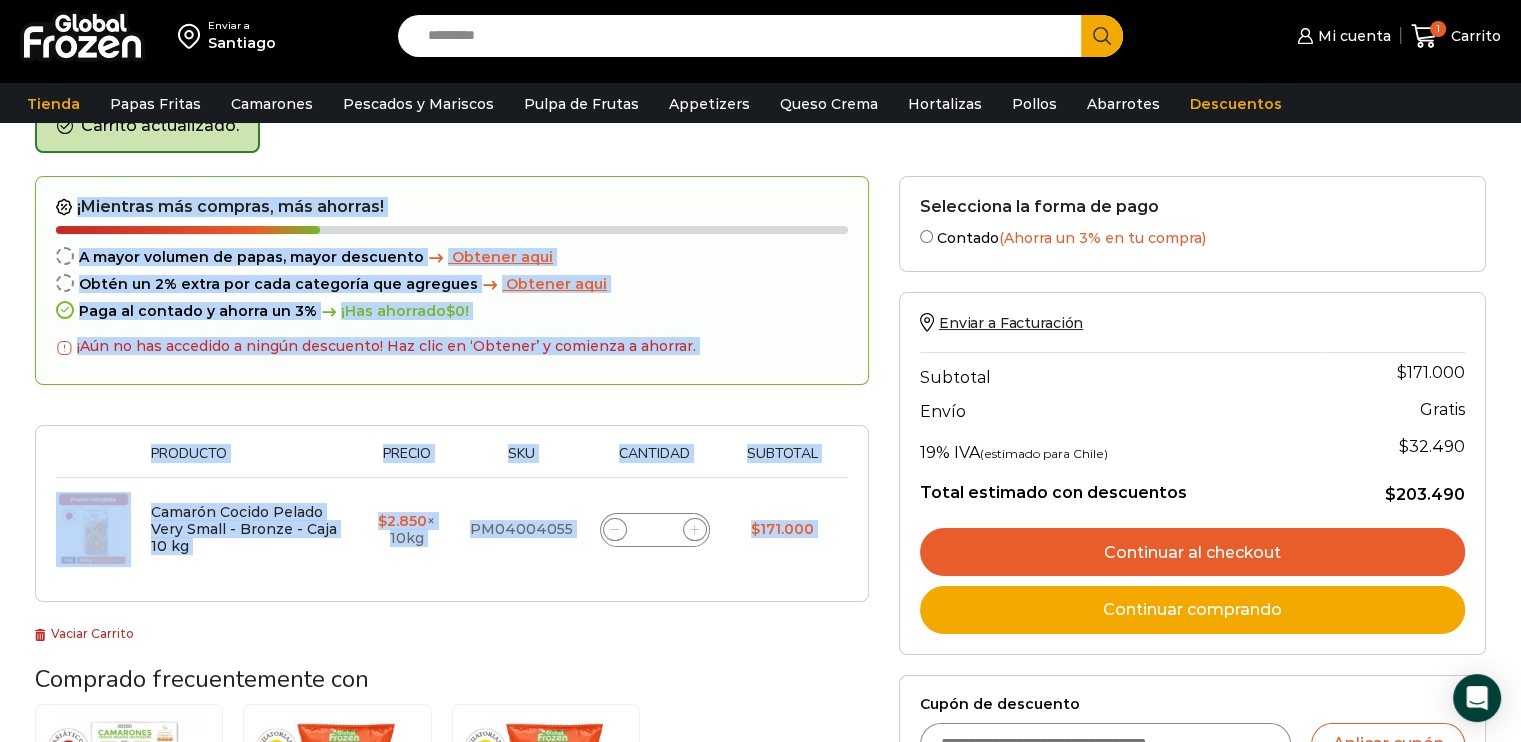 click 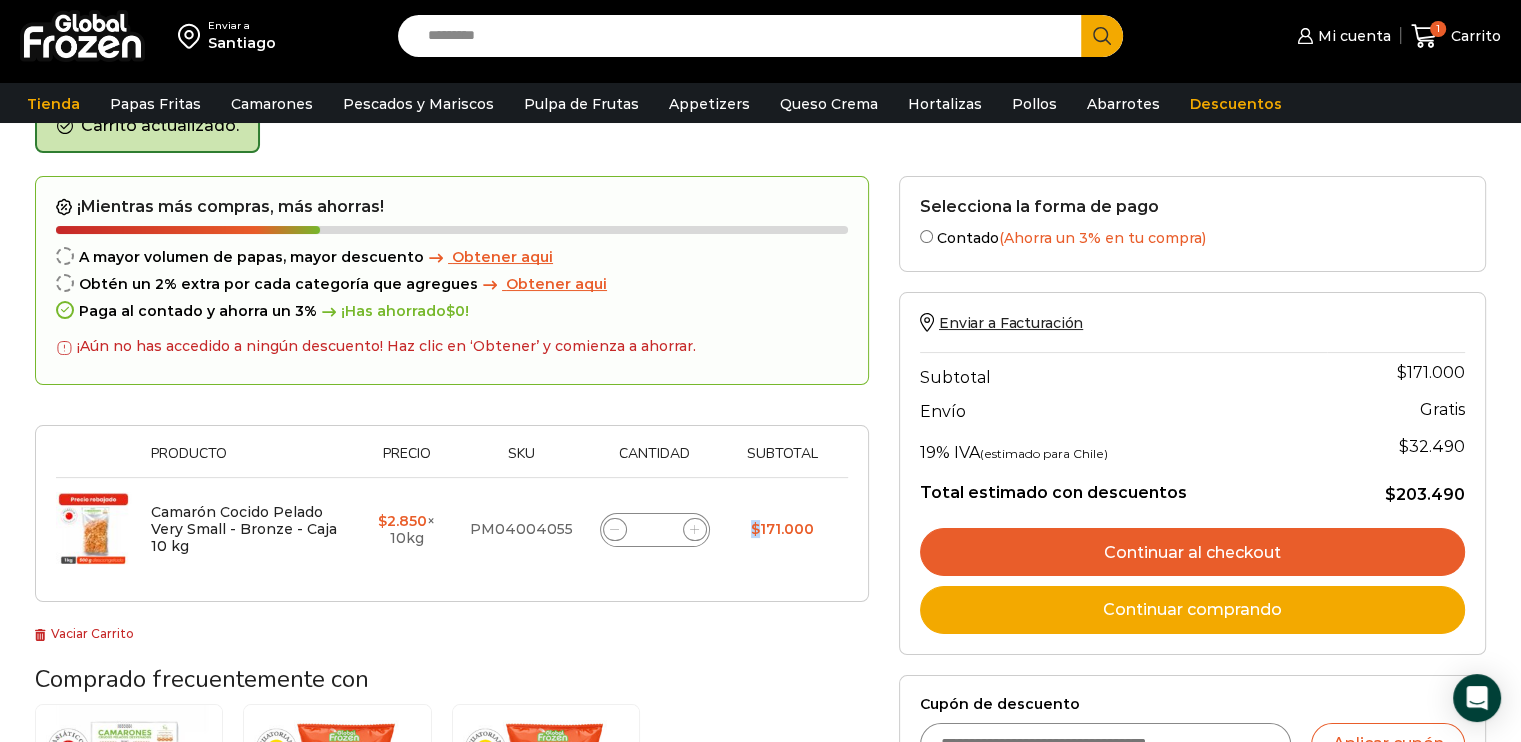 click 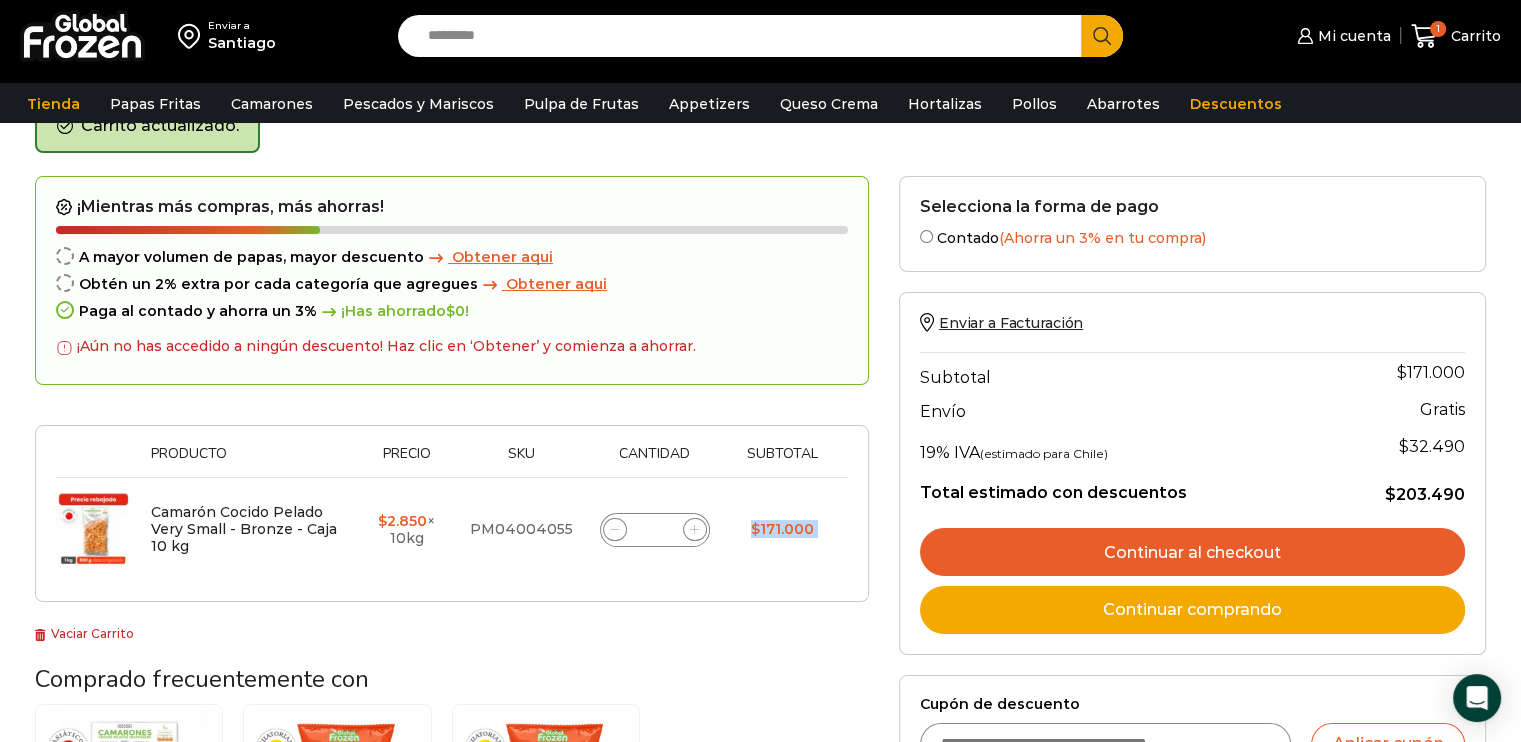 click 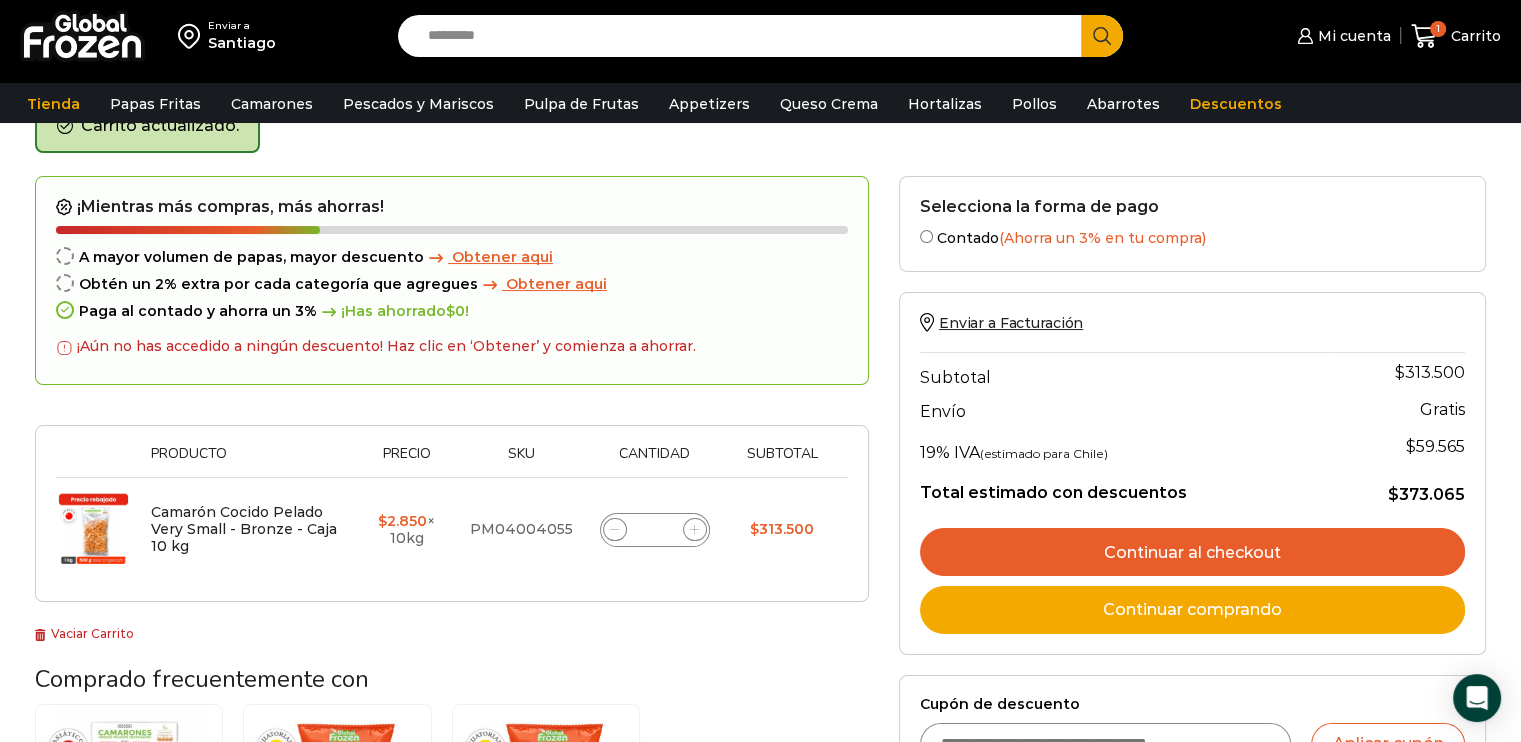 drag, startPoint x: 694, startPoint y: 530, endPoint x: 610, endPoint y: 532, distance: 84.0238 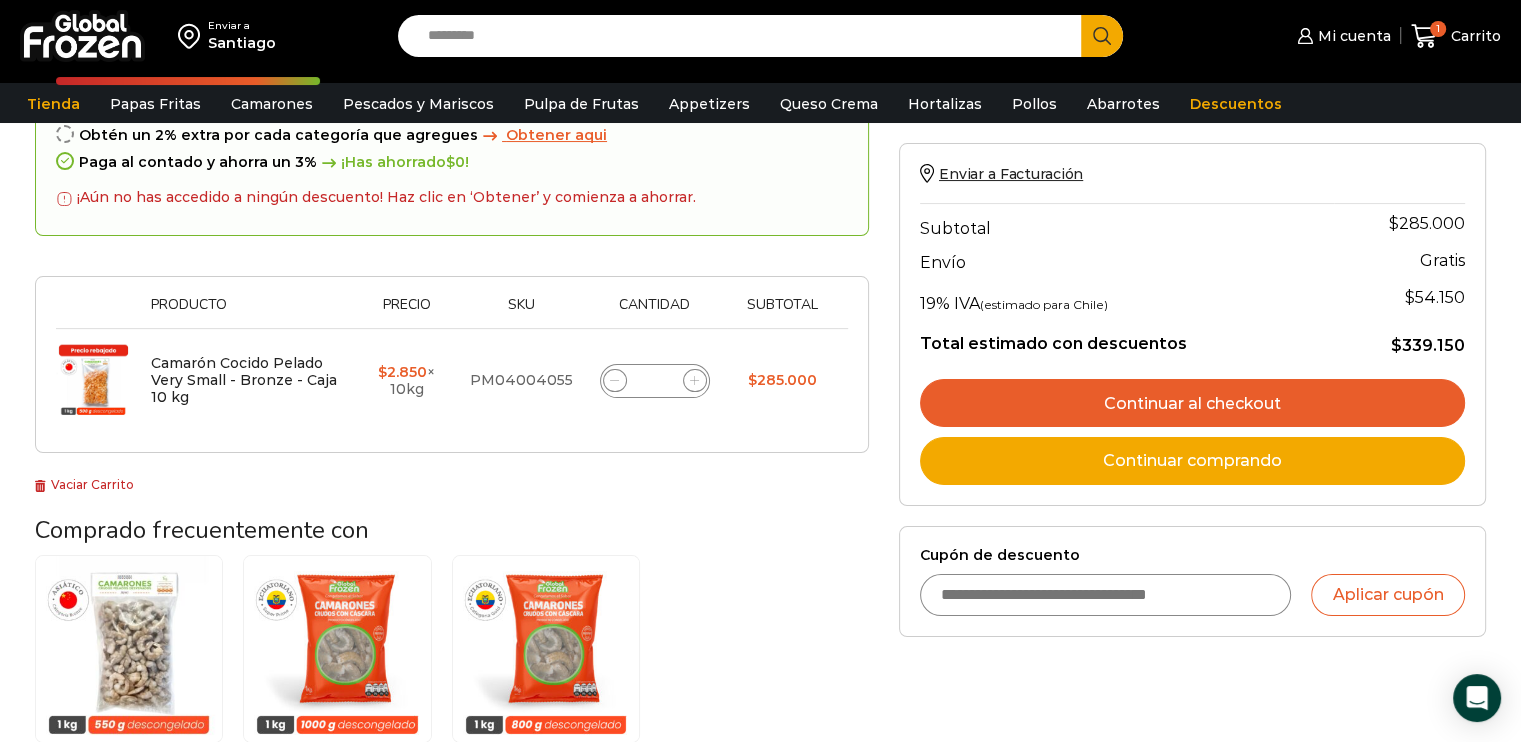 scroll, scrollTop: 312, scrollLeft: 0, axis: vertical 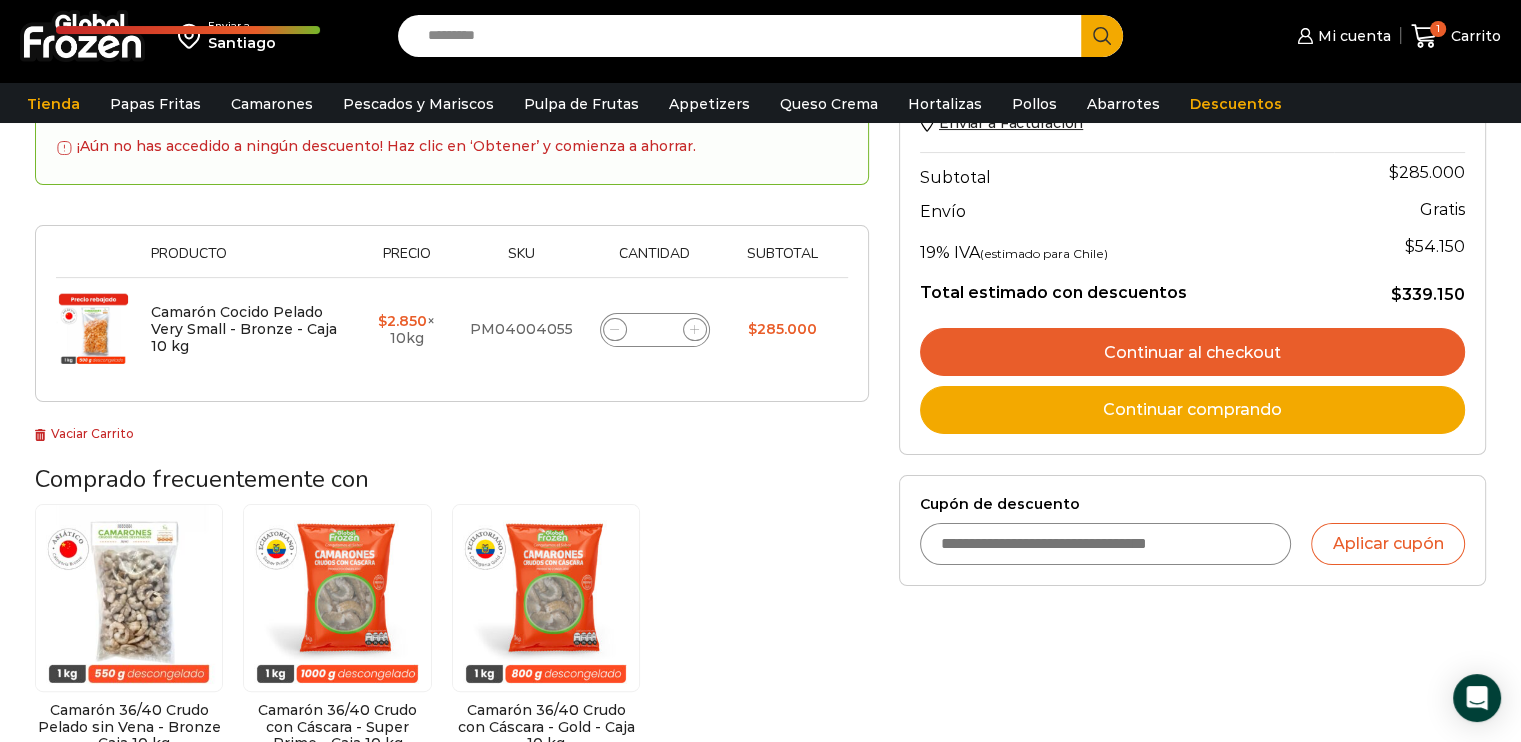 click on "Continuar al checkout" at bounding box center [1192, 352] 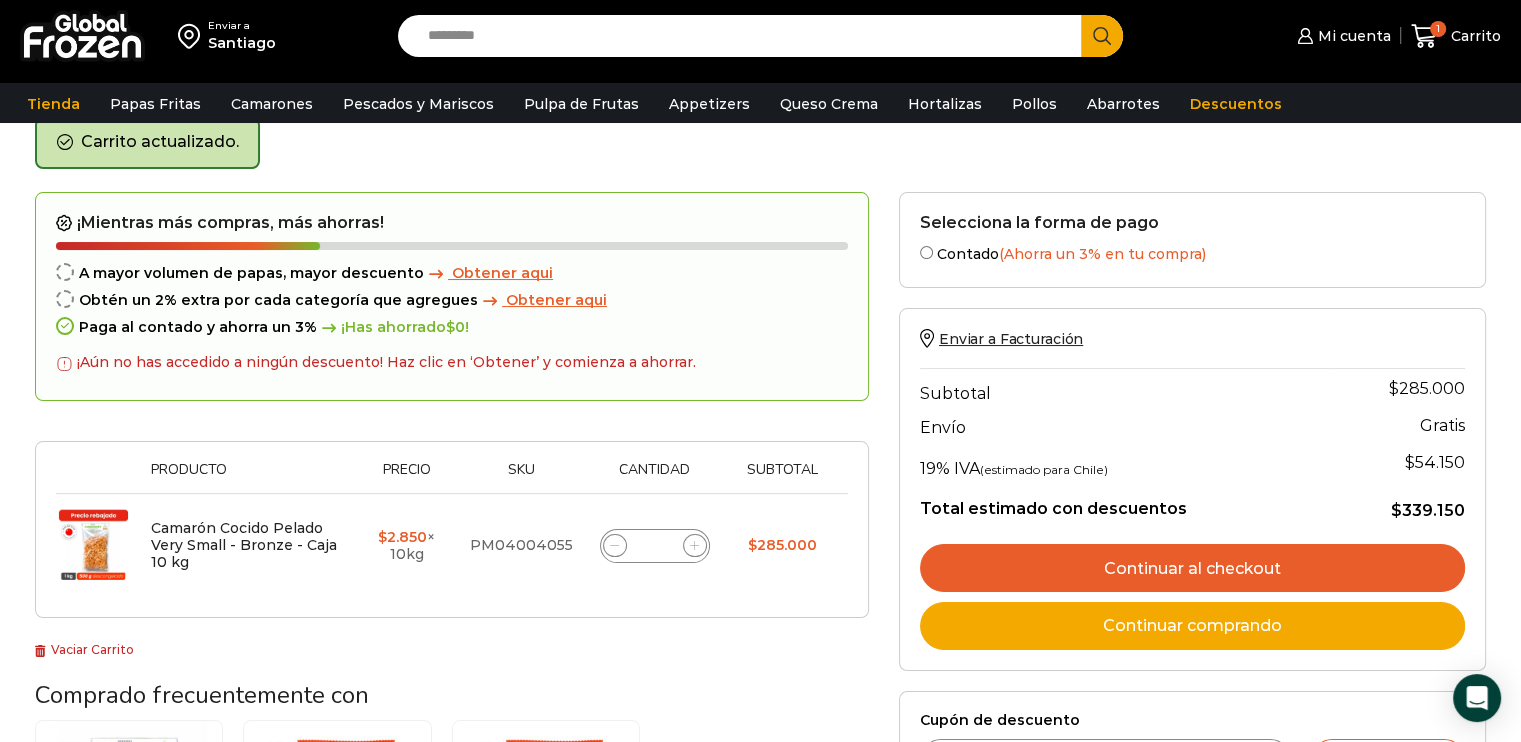 scroll, scrollTop: 12, scrollLeft: 0, axis: vertical 